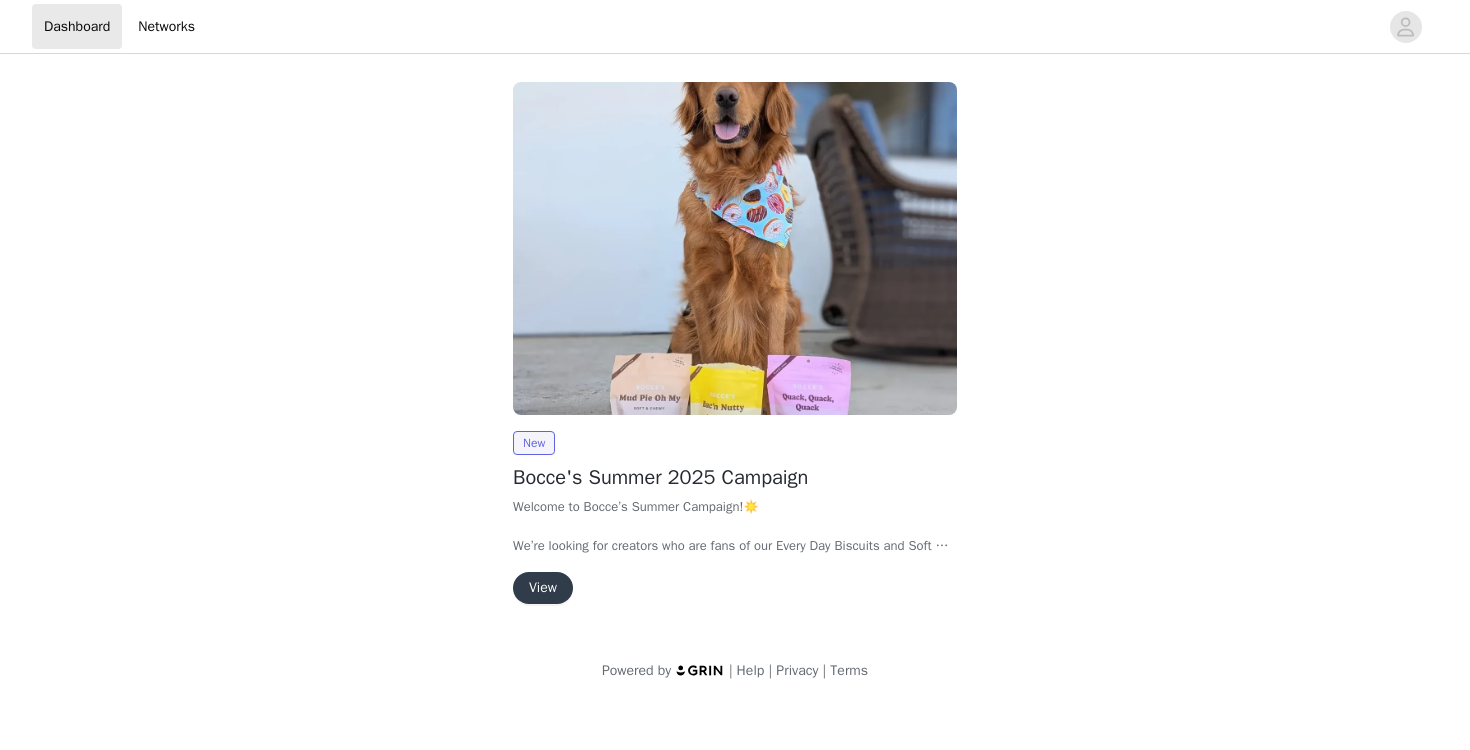 scroll, scrollTop: 0, scrollLeft: 0, axis: both 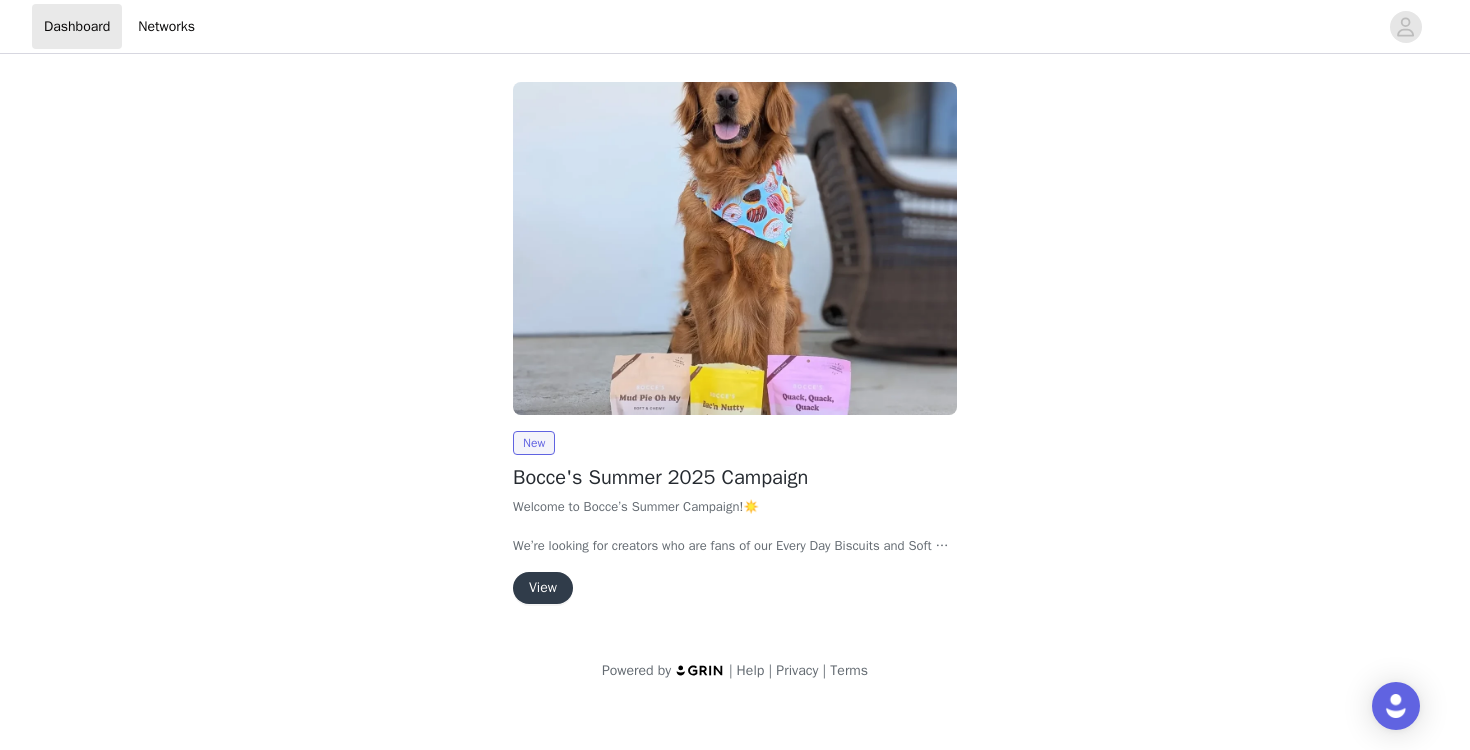 click on "View" at bounding box center [543, 588] 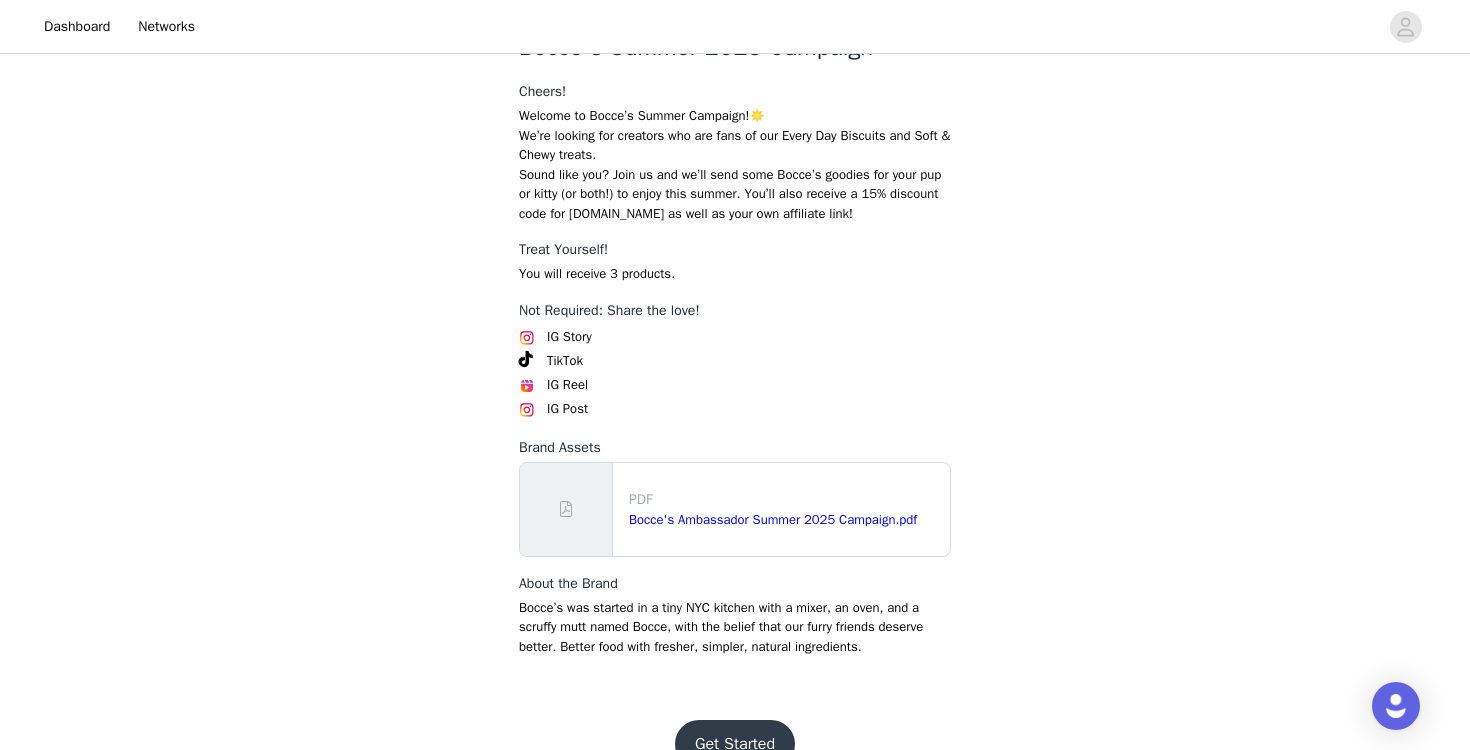 scroll, scrollTop: 628, scrollLeft: 0, axis: vertical 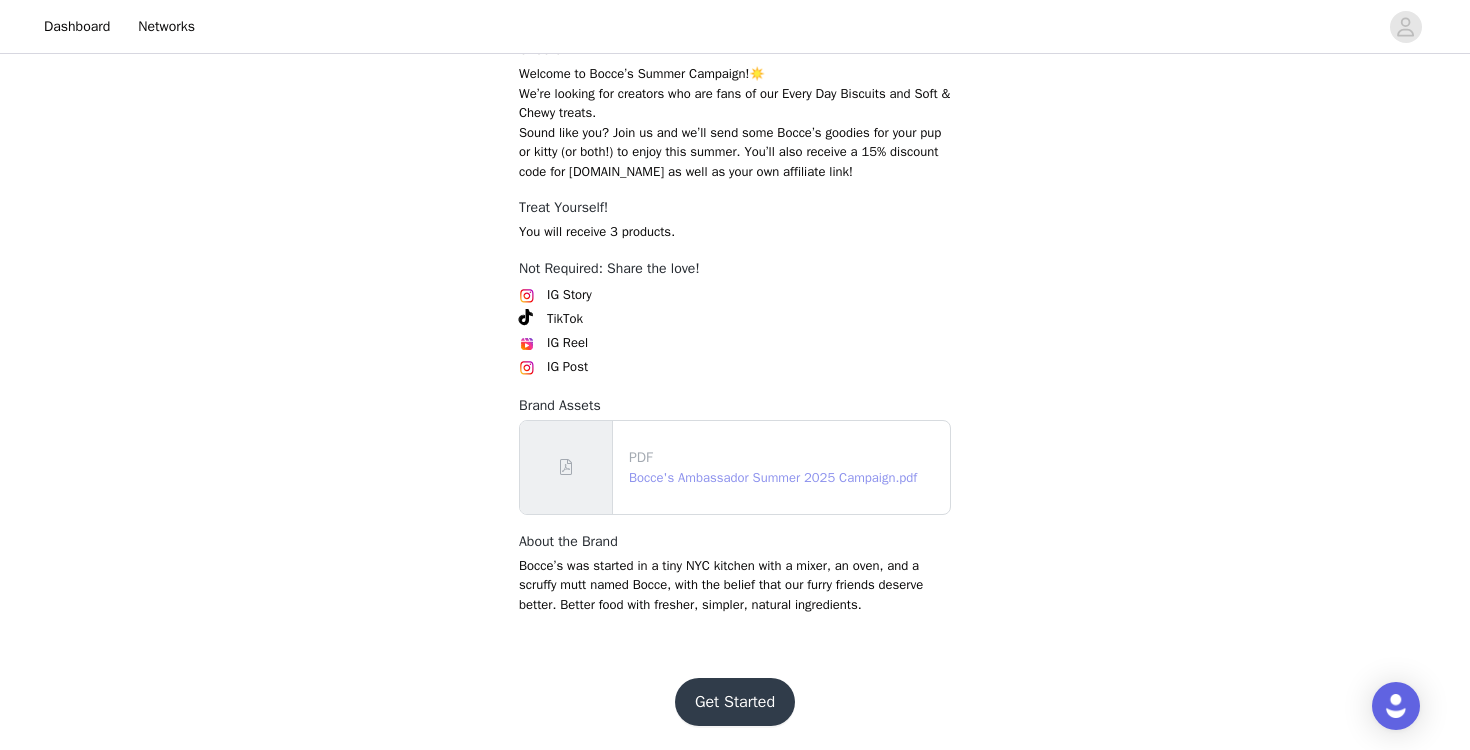 click on "Bocce's Ambassador Summer 2025 Campaign.pdf" at bounding box center [773, 477] 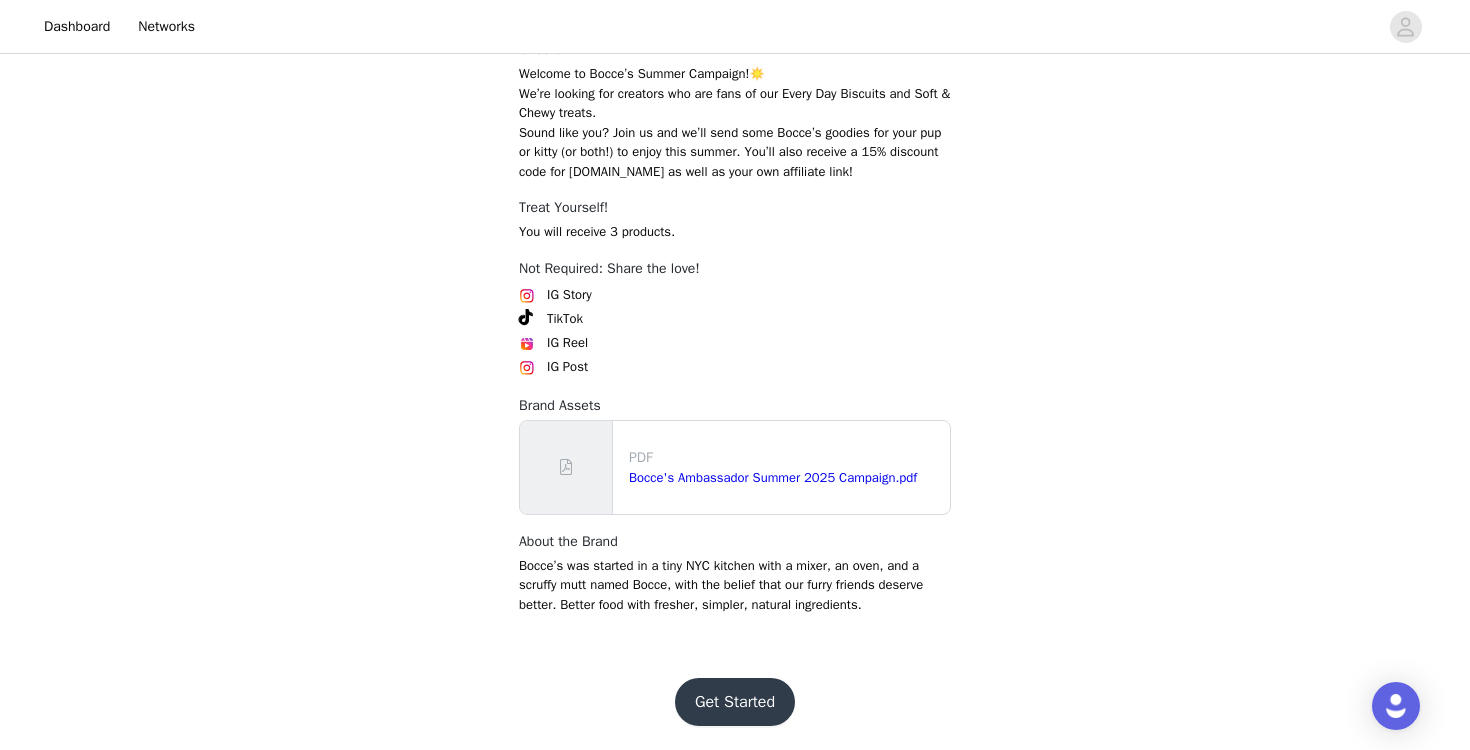 click on "Get Started" at bounding box center (735, 702) 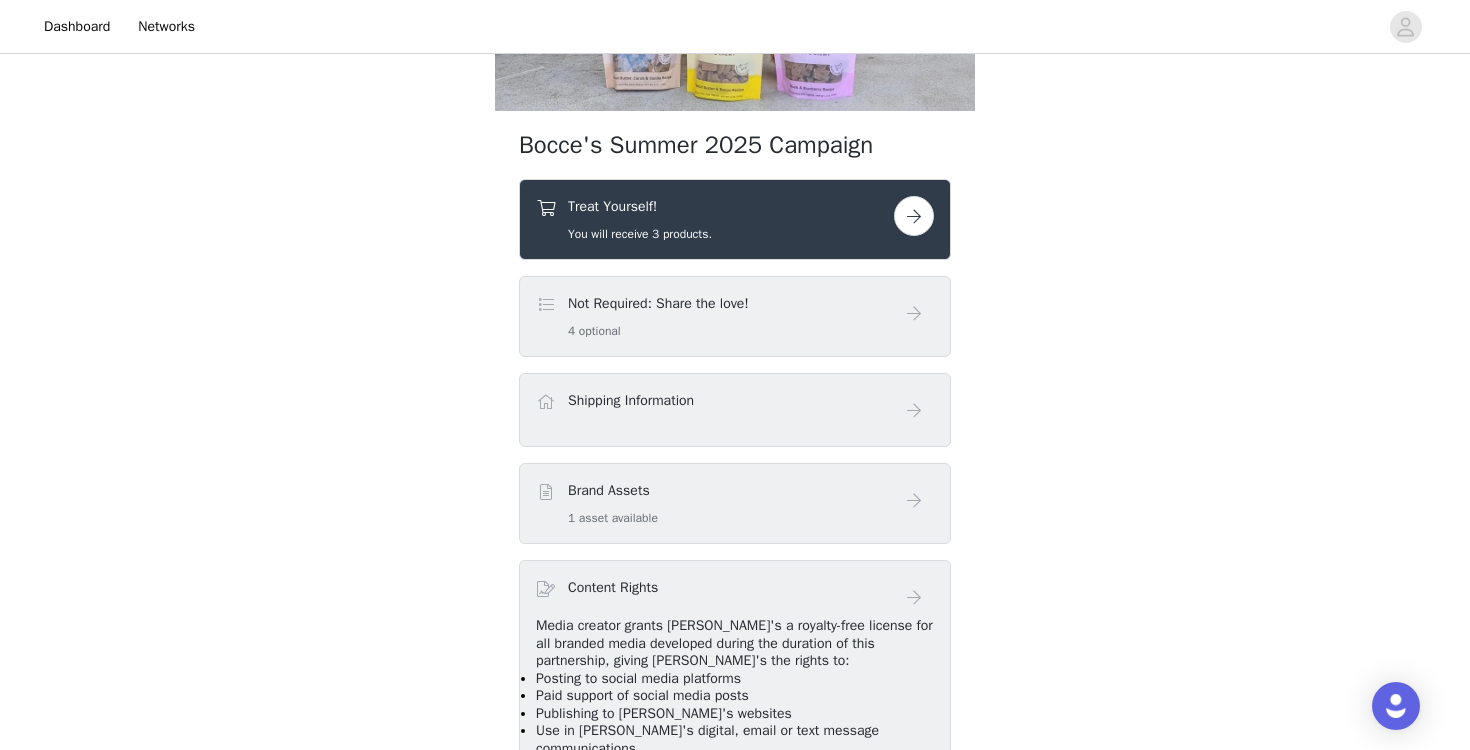 scroll, scrollTop: 429, scrollLeft: 0, axis: vertical 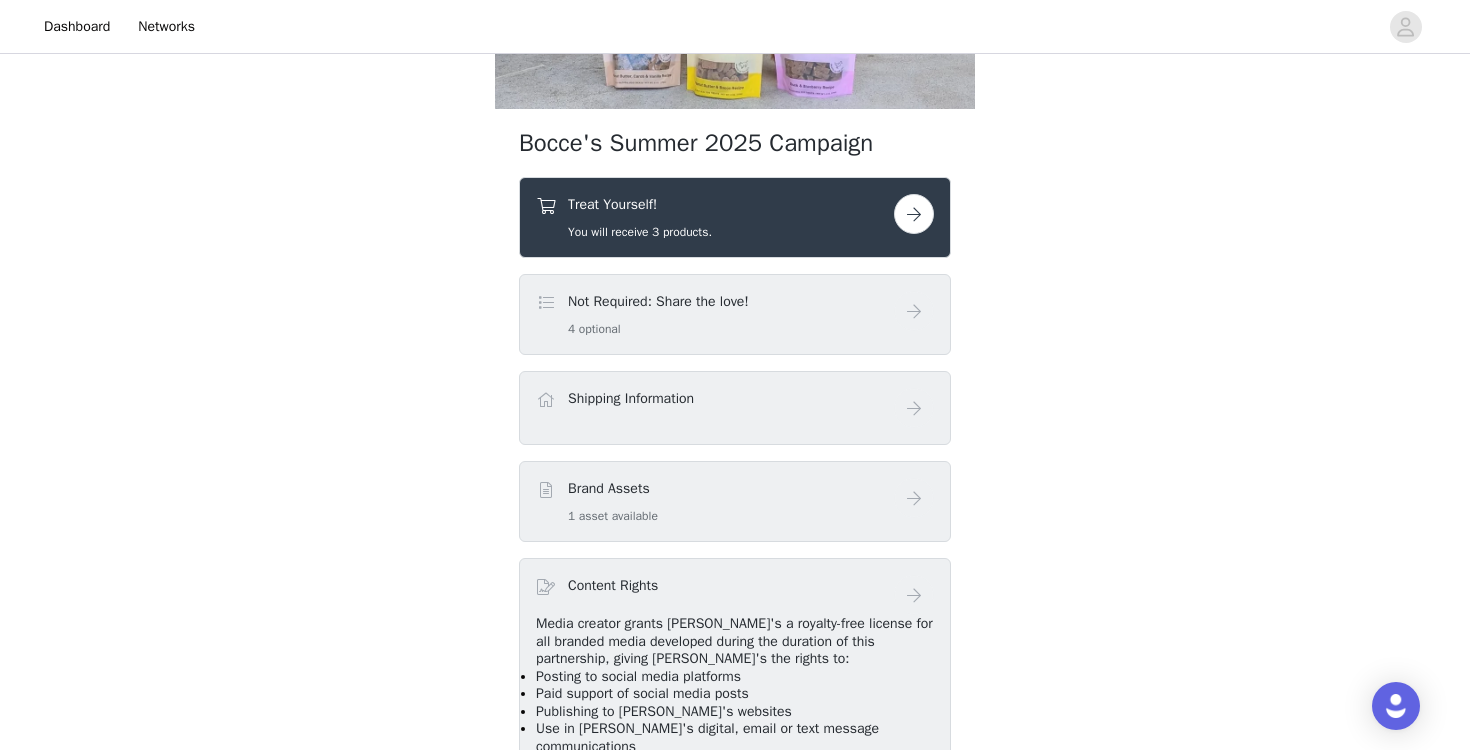 click at bounding box center [914, 214] 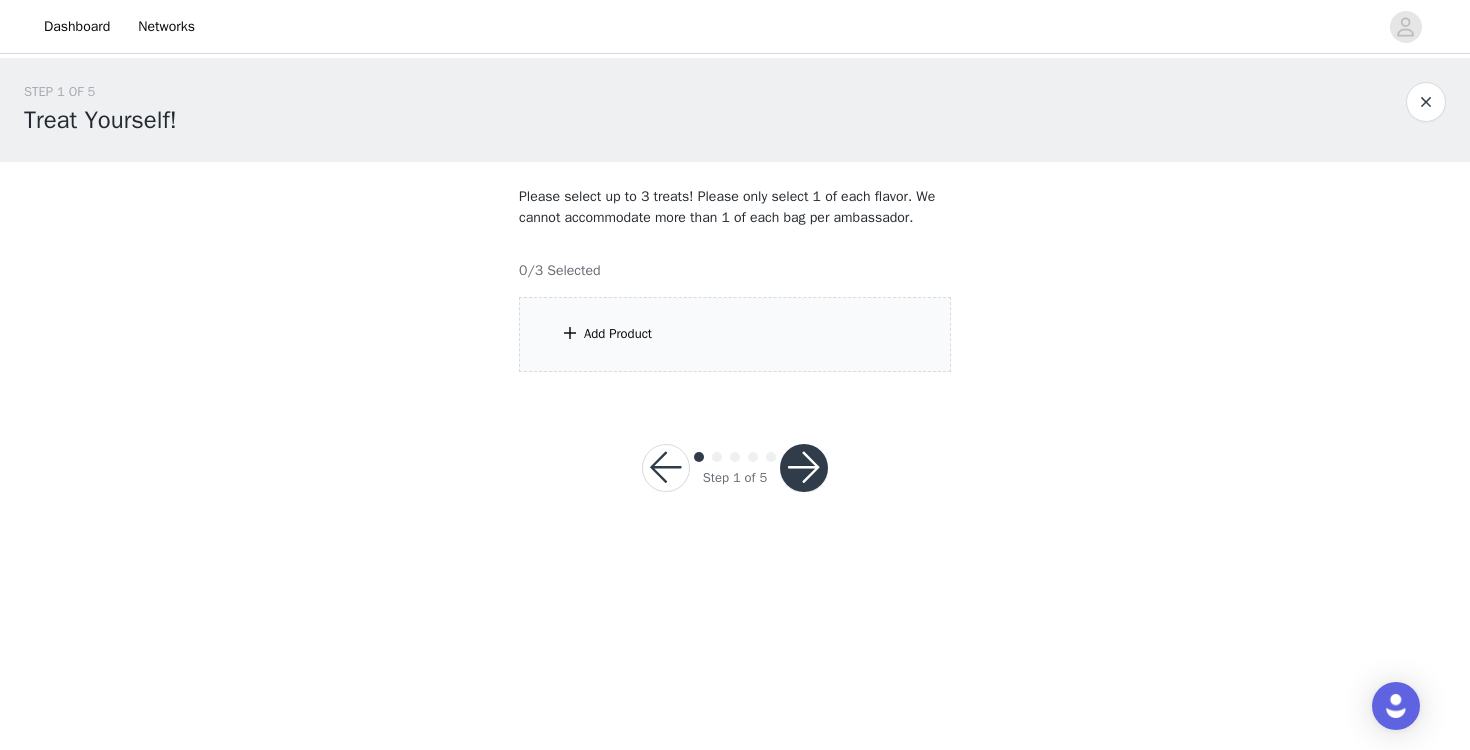 click at bounding box center (804, 468) 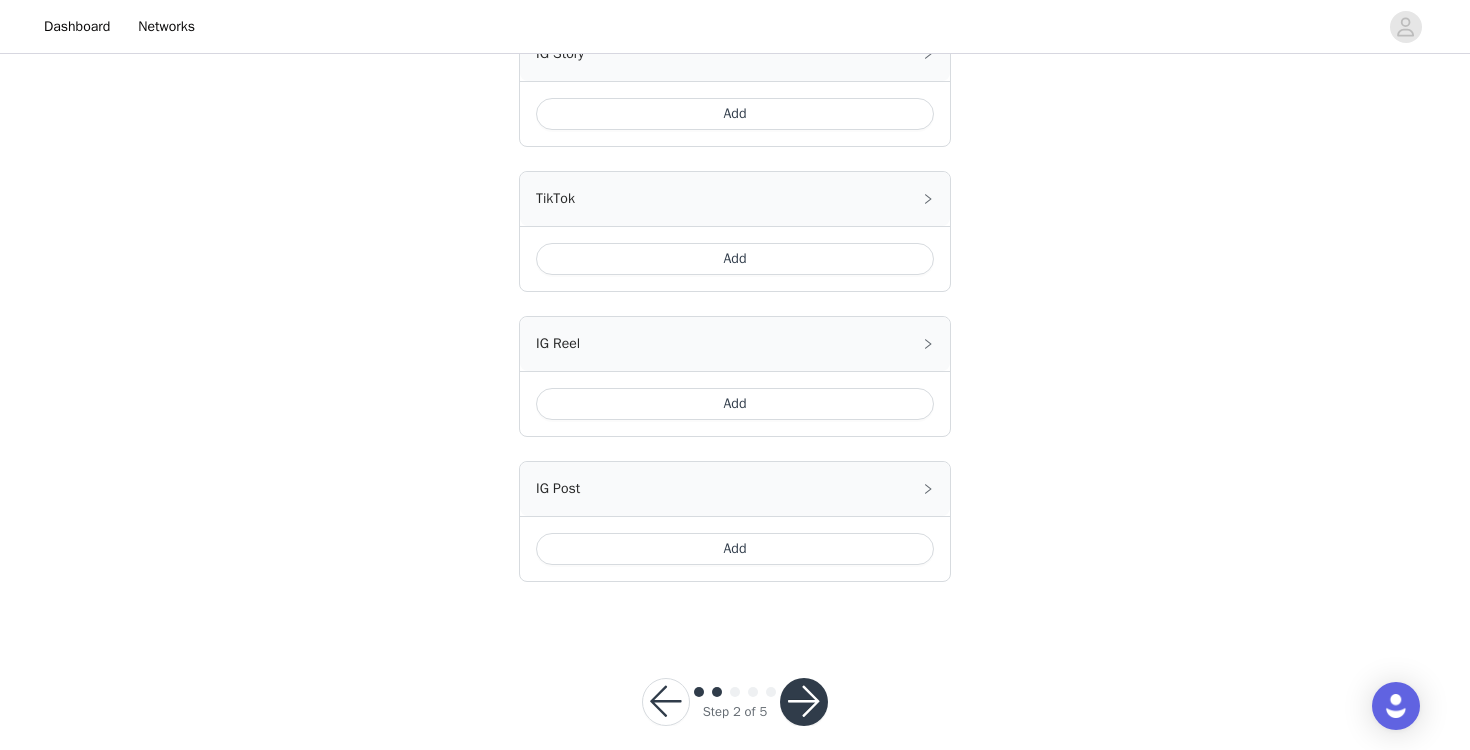 scroll, scrollTop: 622, scrollLeft: 0, axis: vertical 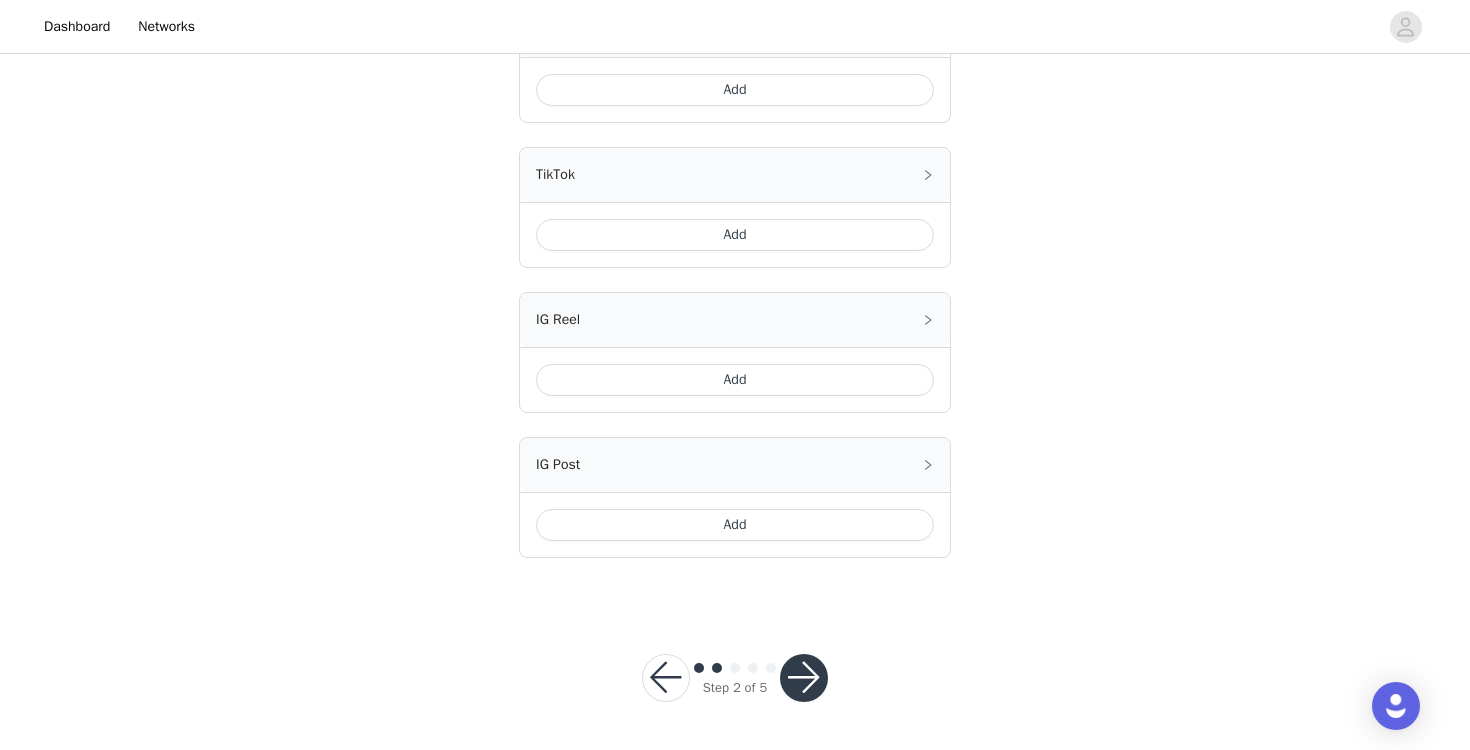 click at bounding box center (666, 678) 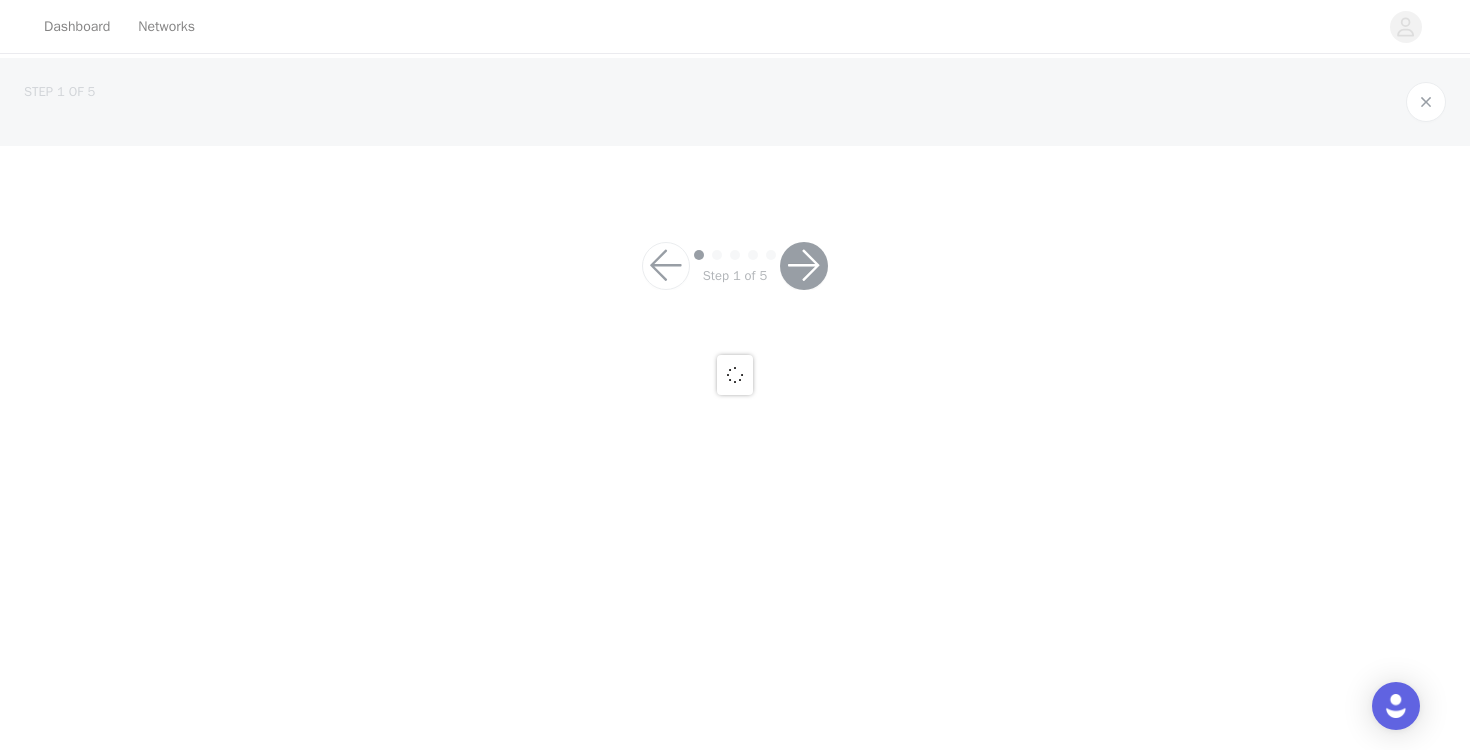 scroll, scrollTop: 0, scrollLeft: 0, axis: both 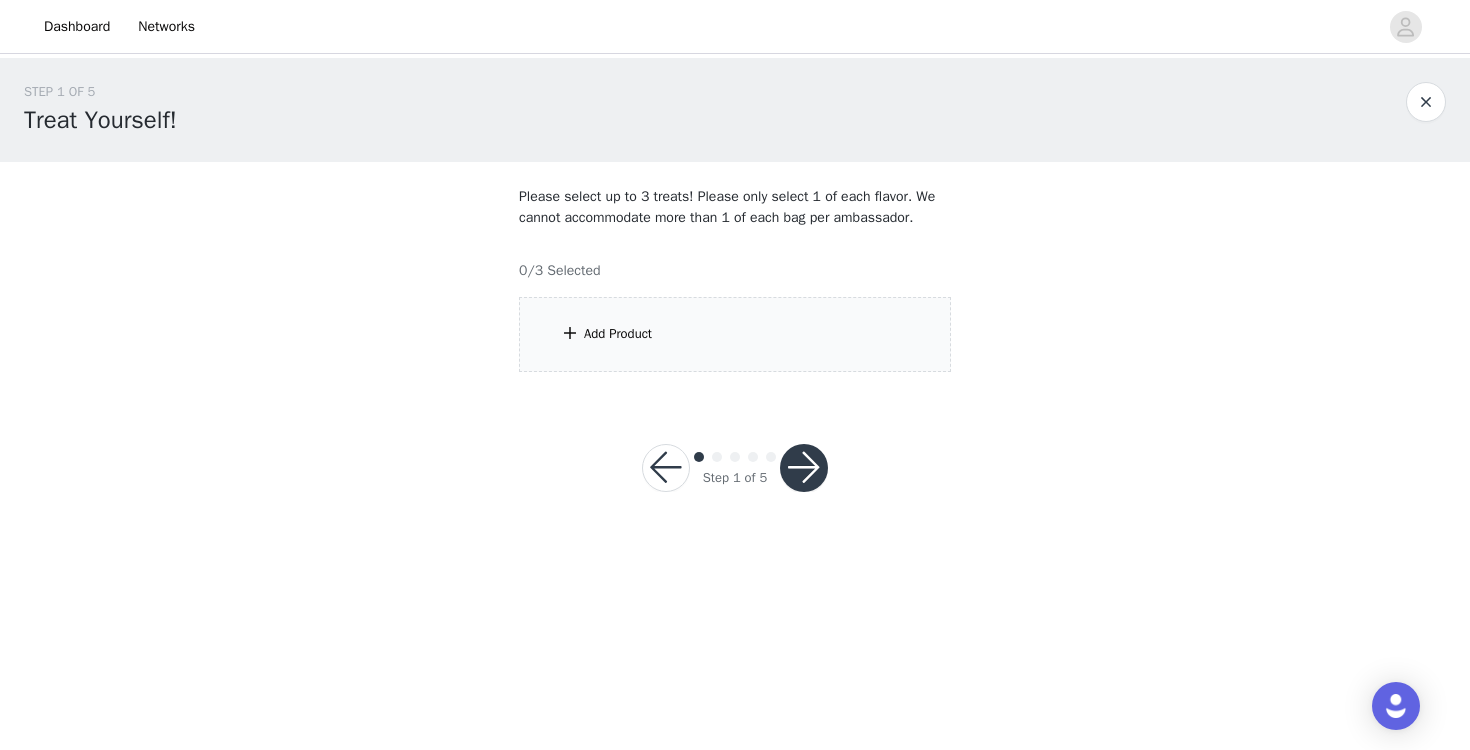 click on "Add Product" at bounding box center [735, 334] 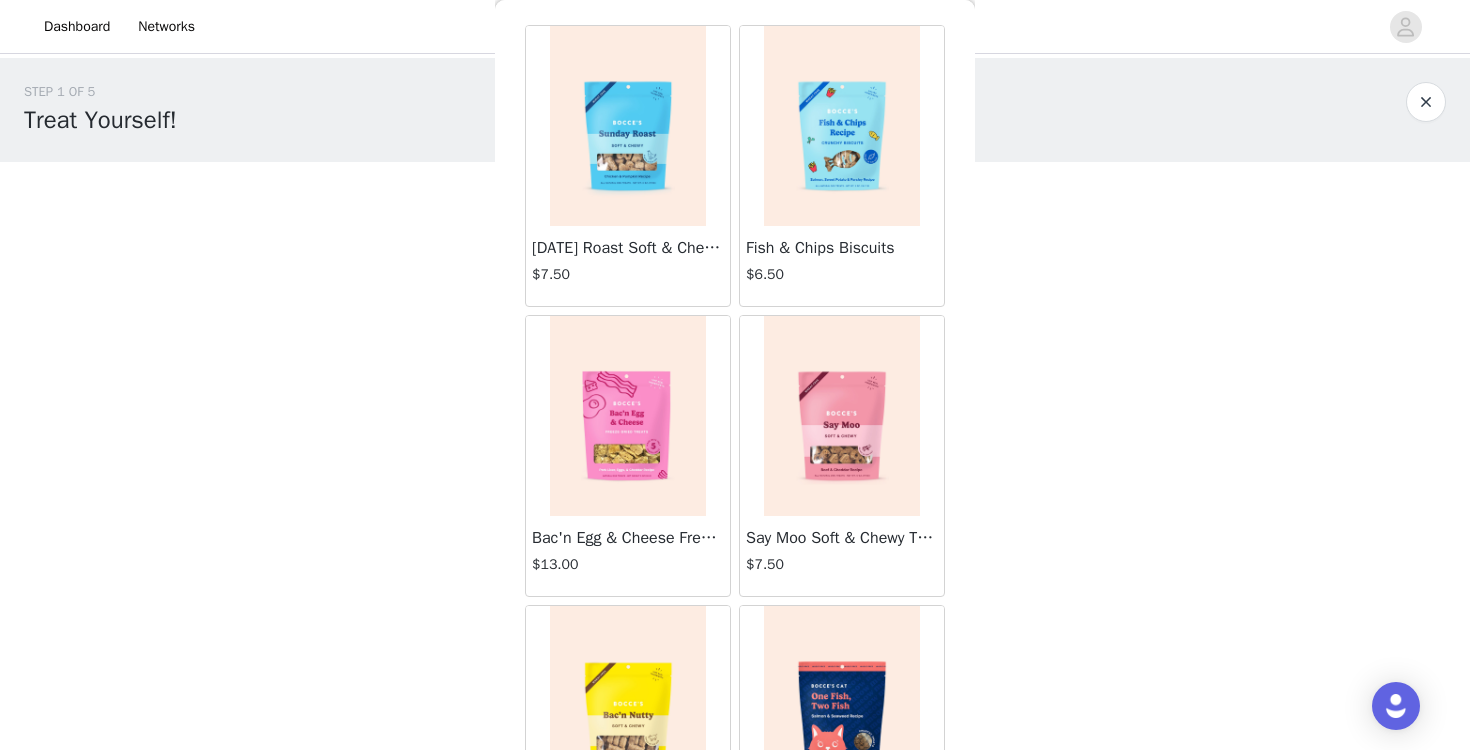 scroll, scrollTop: 0, scrollLeft: 0, axis: both 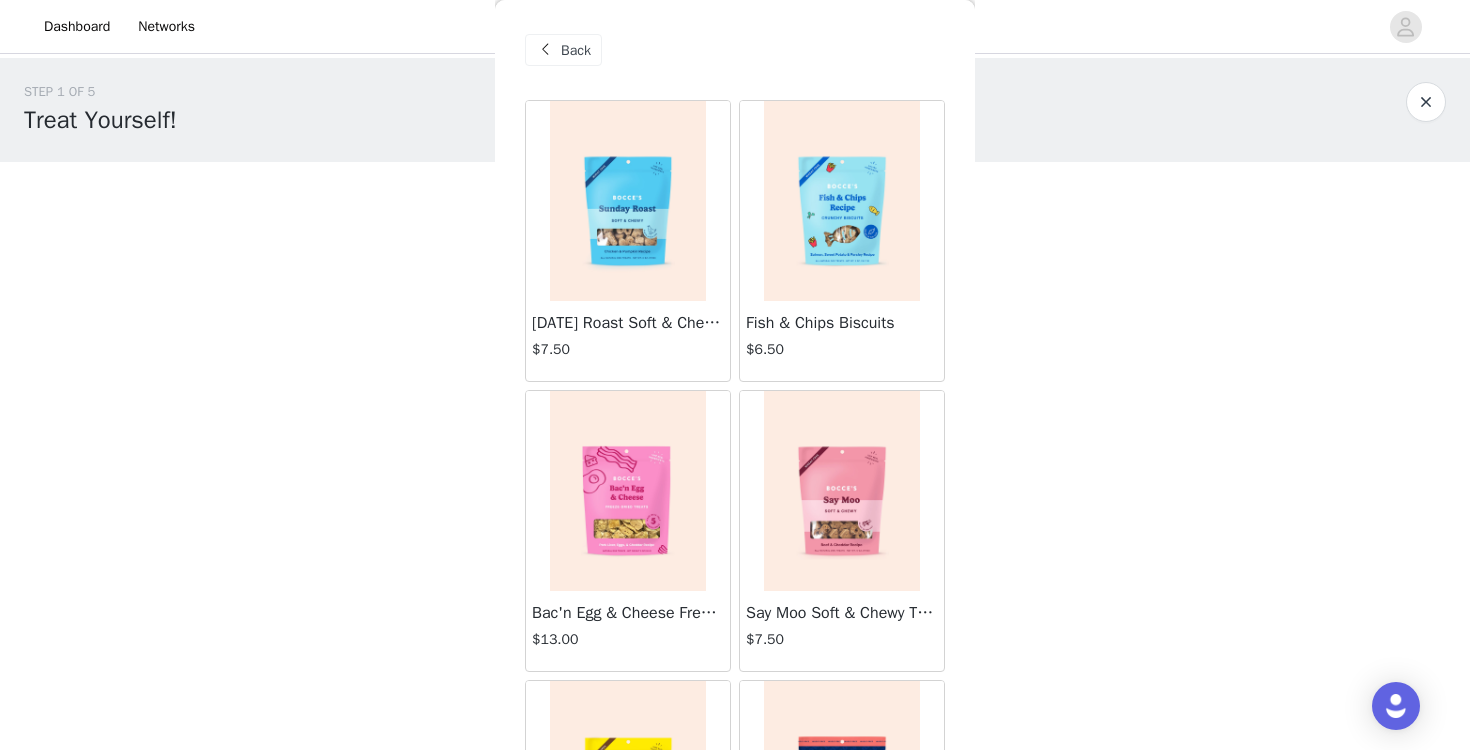 click at bounding box center [842, 201] 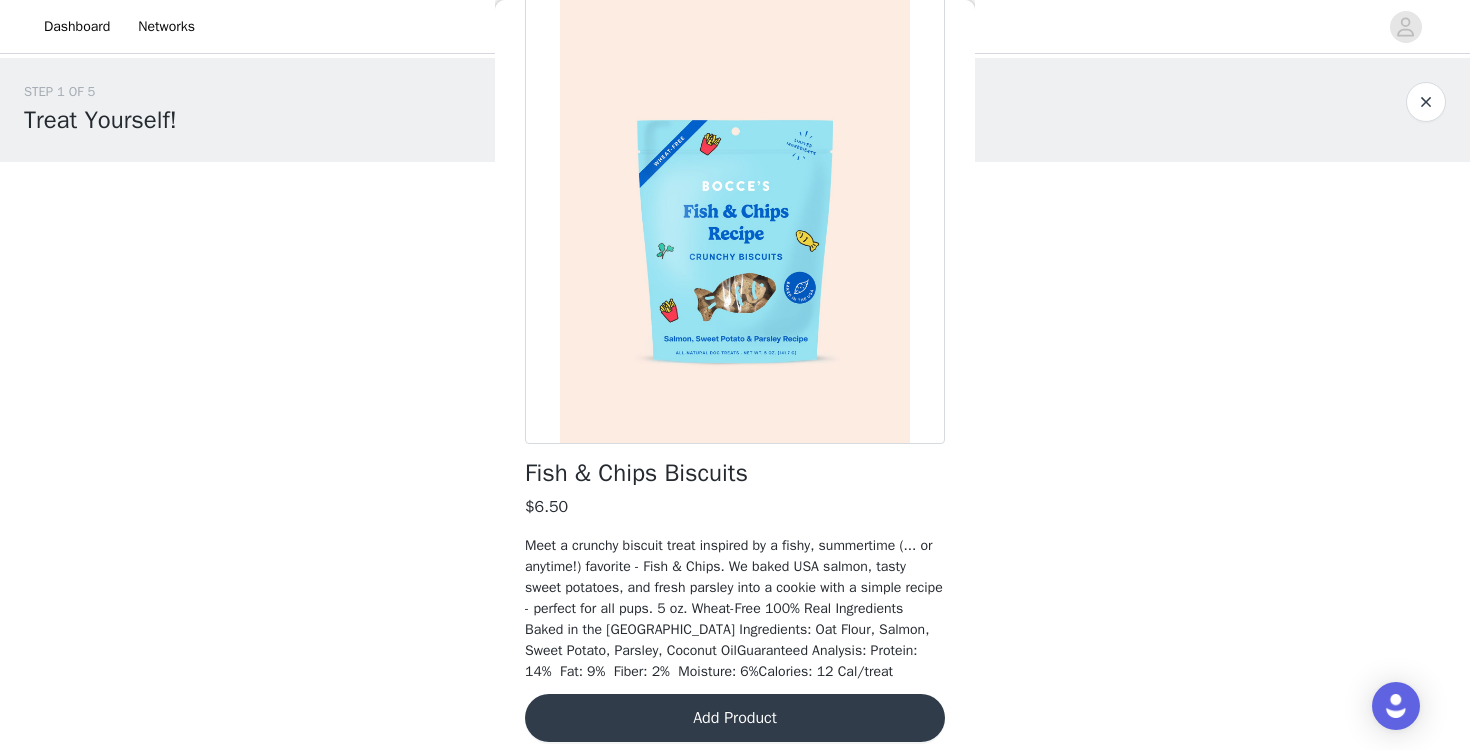 scroll, scrollTop: 122, scrollLeft: 0, axis: vertical 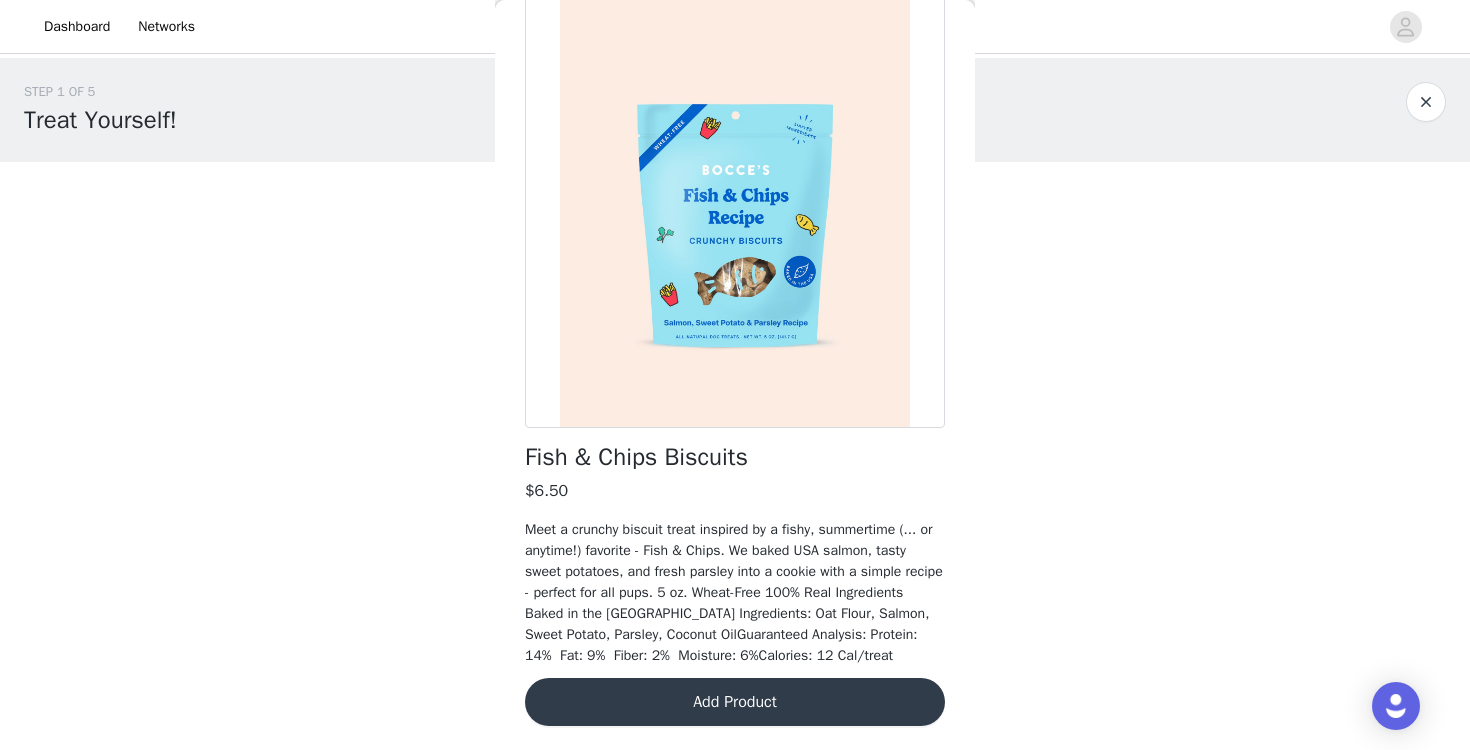 click on "Add Product" at bounding box center [735, 702] 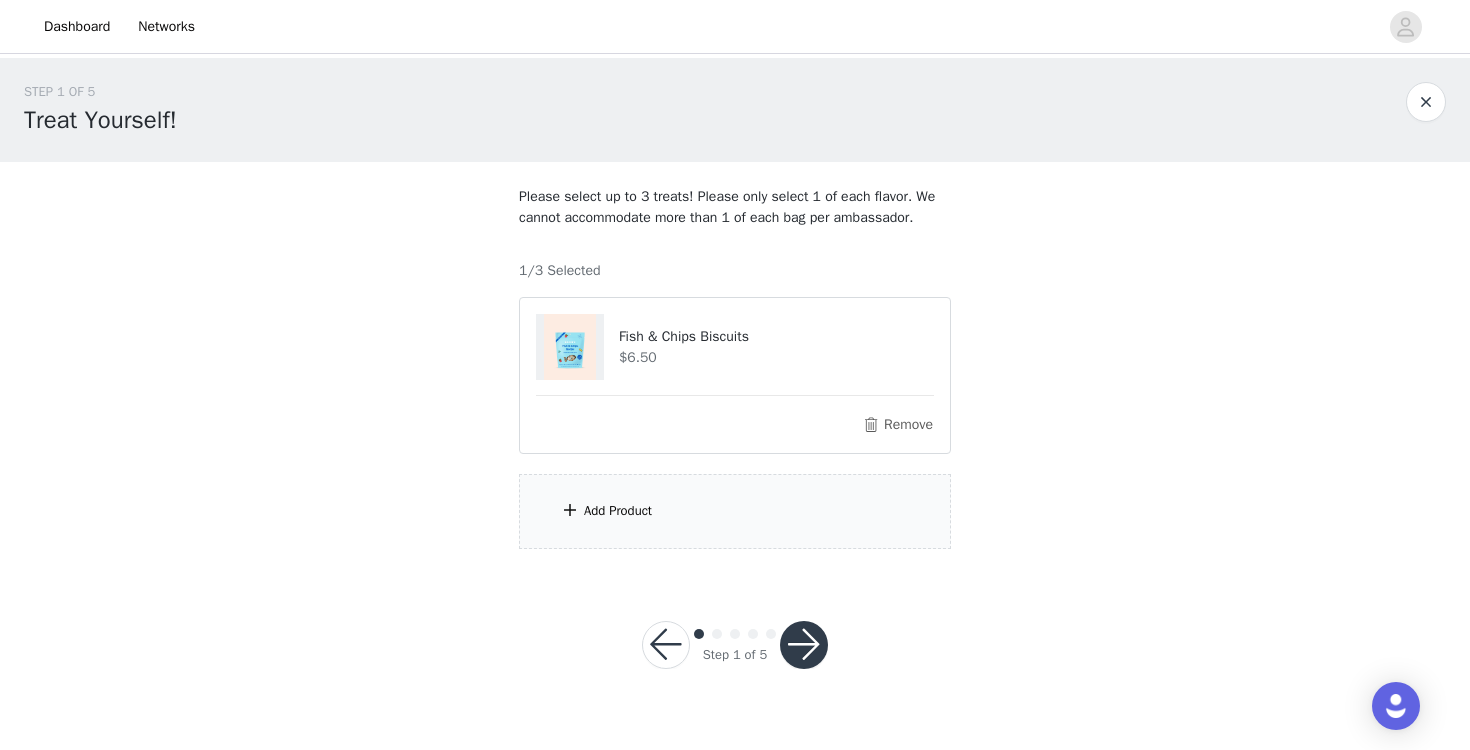 click on "Add Product" at bounding box center (735, 511) 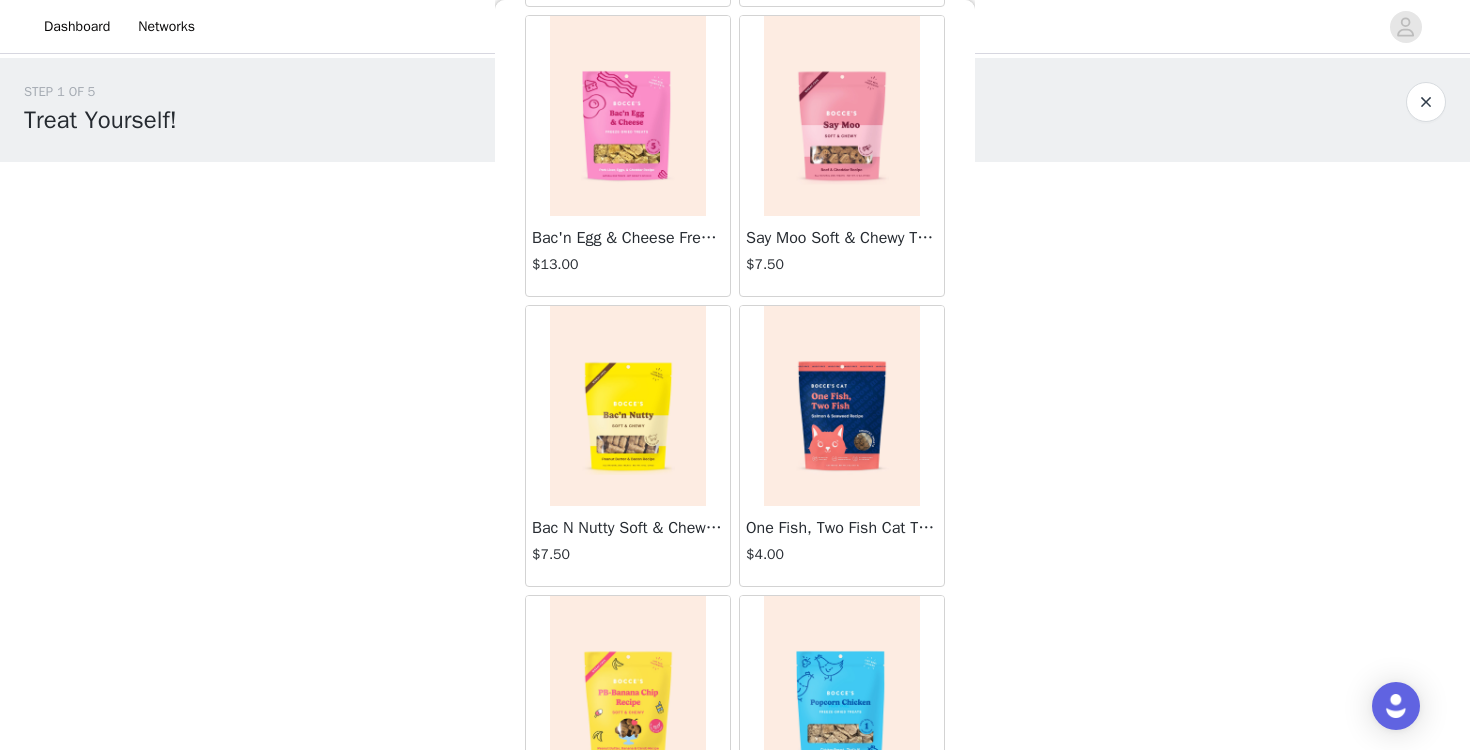 scroll, scrollTop: 376, scrollLeft: 0, axis: vertical 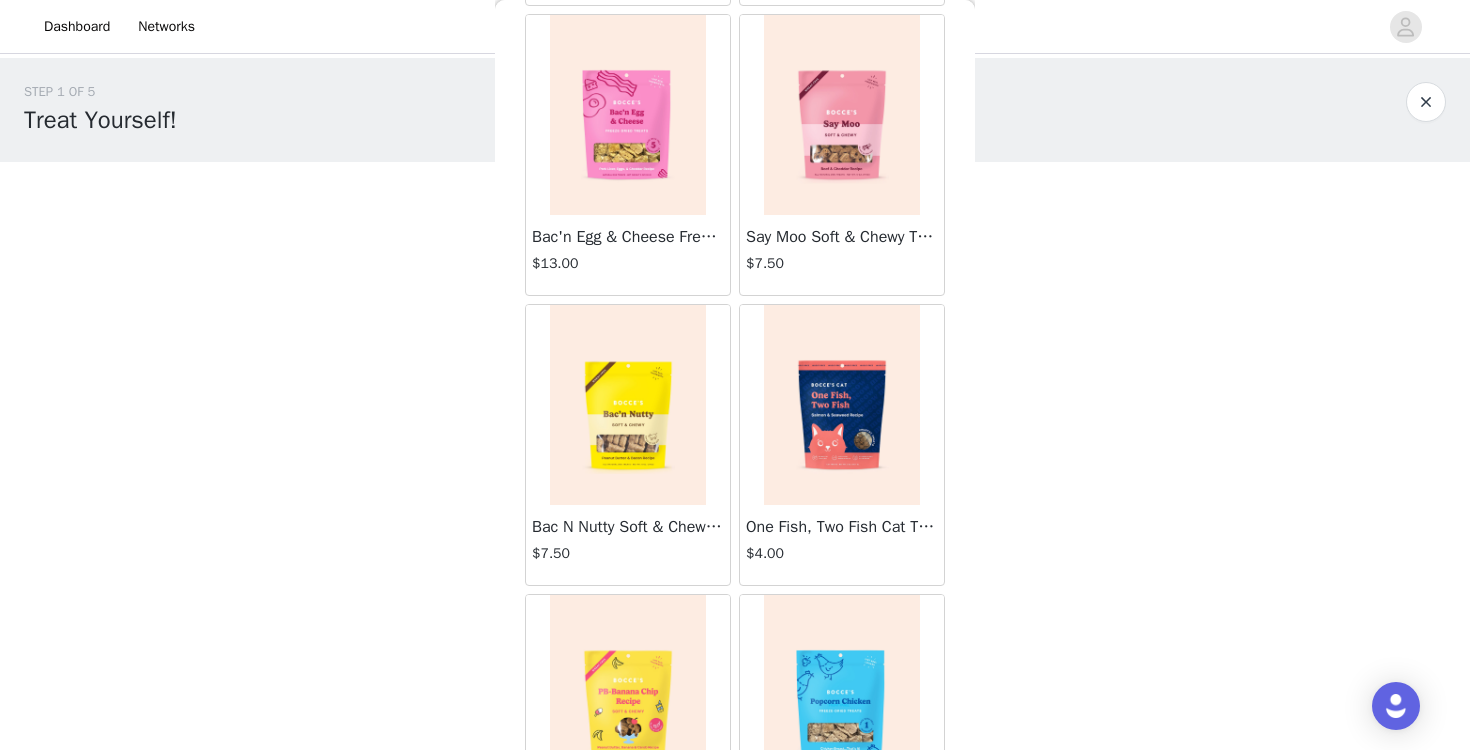 click on "Bac N Nutty Soft & Chewy Treats" at bounding box center [628, 527] 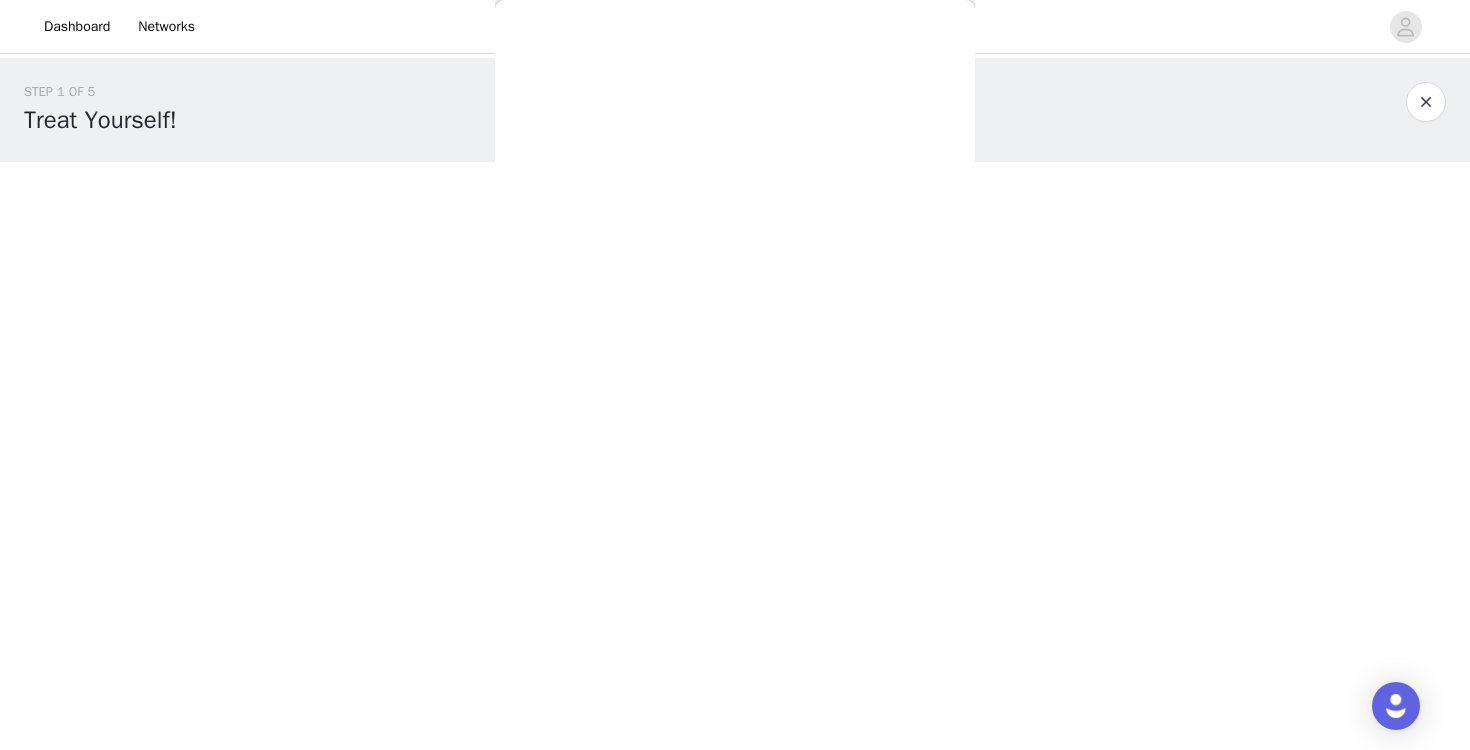 scroll, scrollTop: 59, scrollLeft: 0, axis: vertical 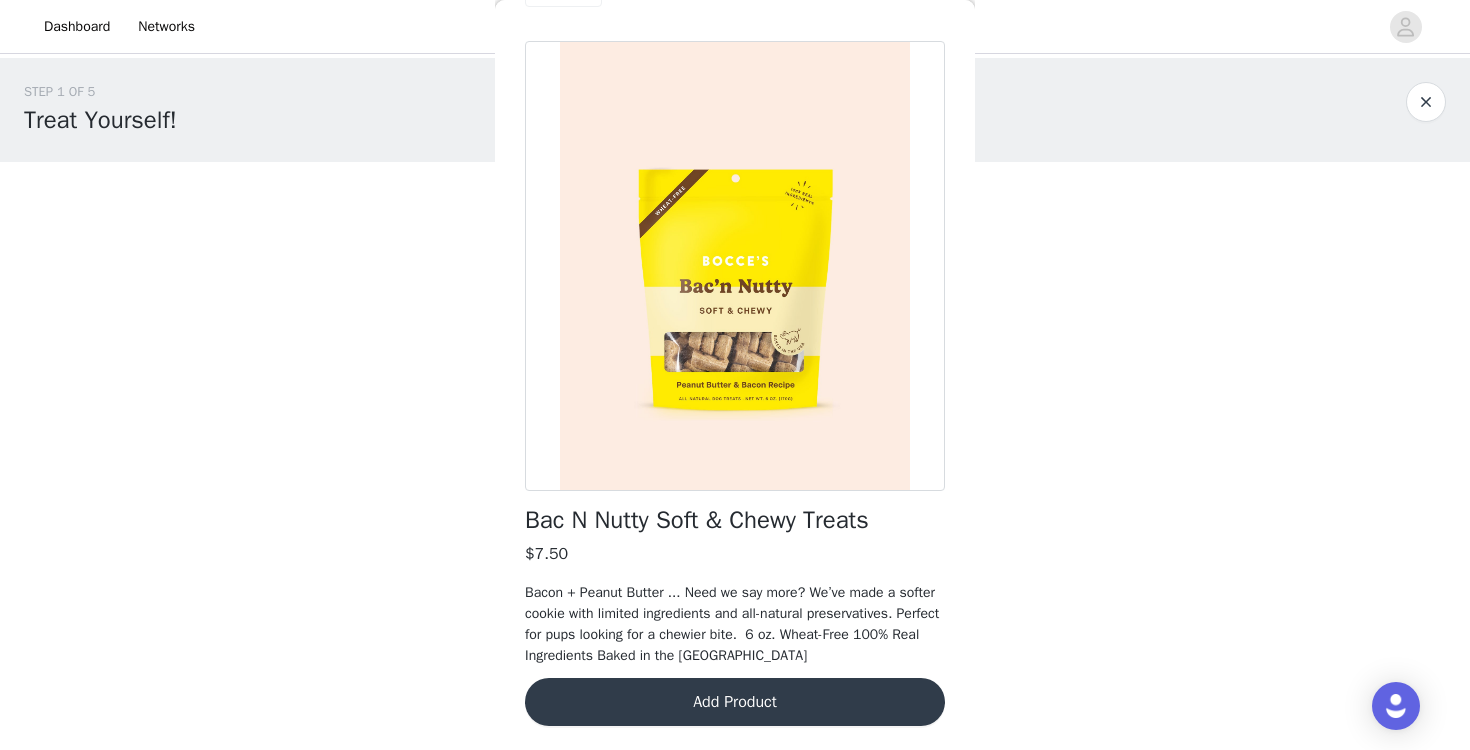 click on "Add Product" at bounding box center (735, 702) 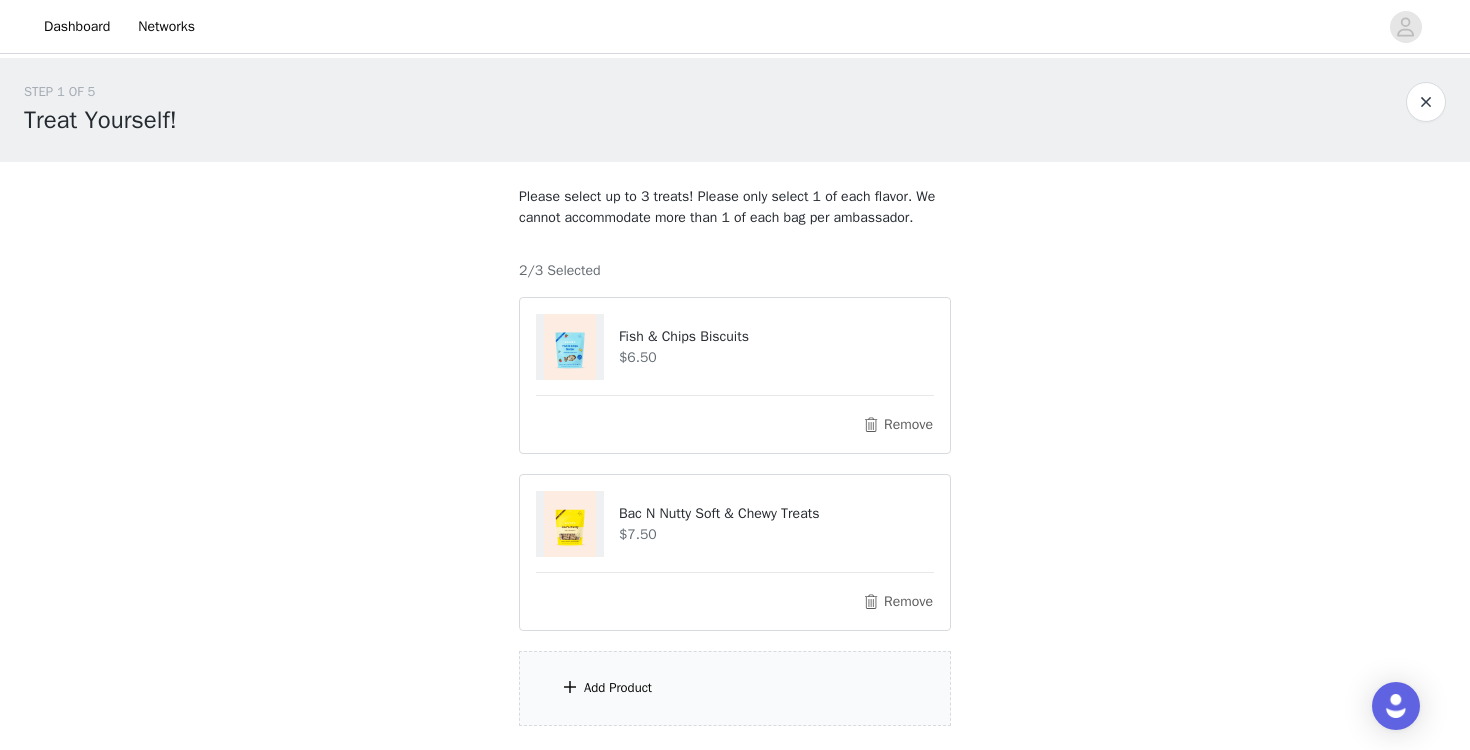 click on "Add Product" at bounding box center (735, 688) 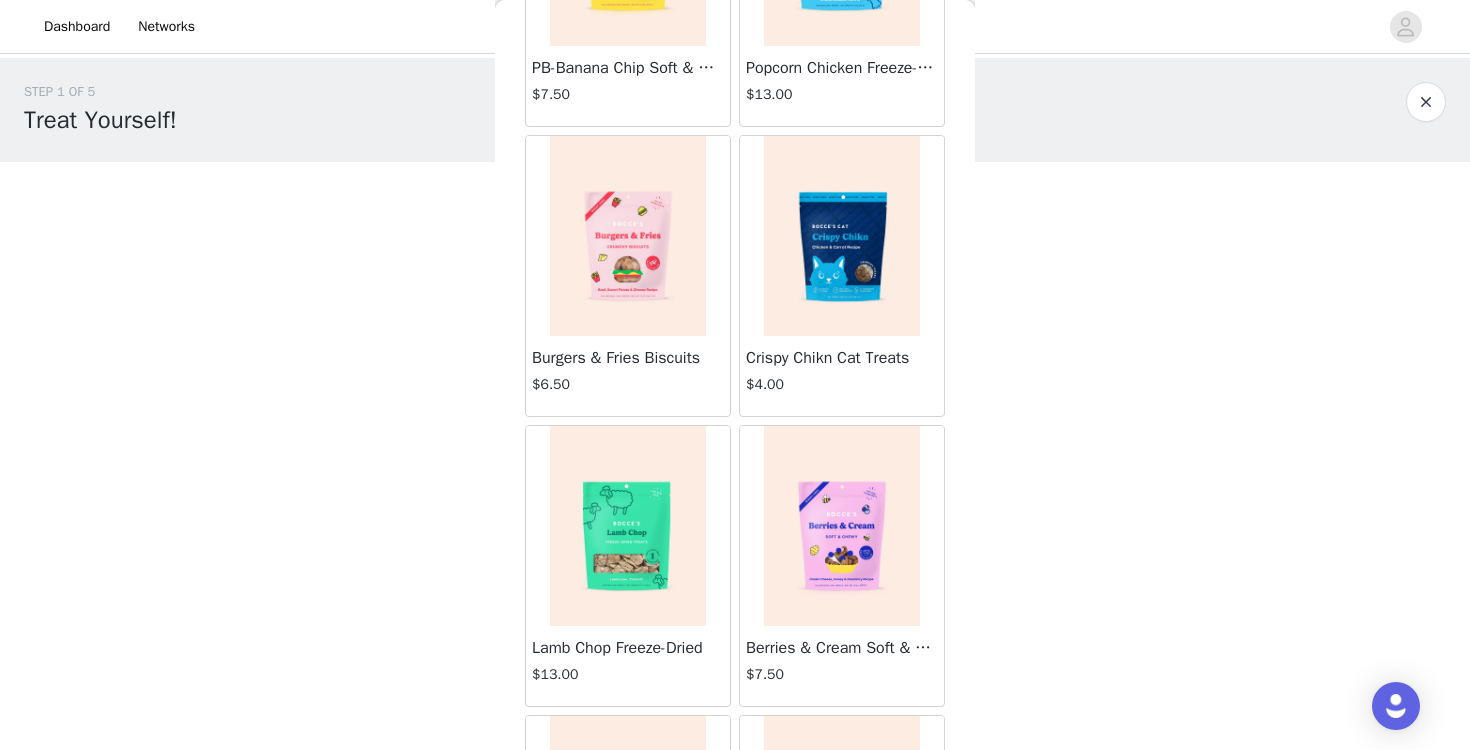 scroll, scrollTop: 1126, scrollLeft: 0, axis: vertical 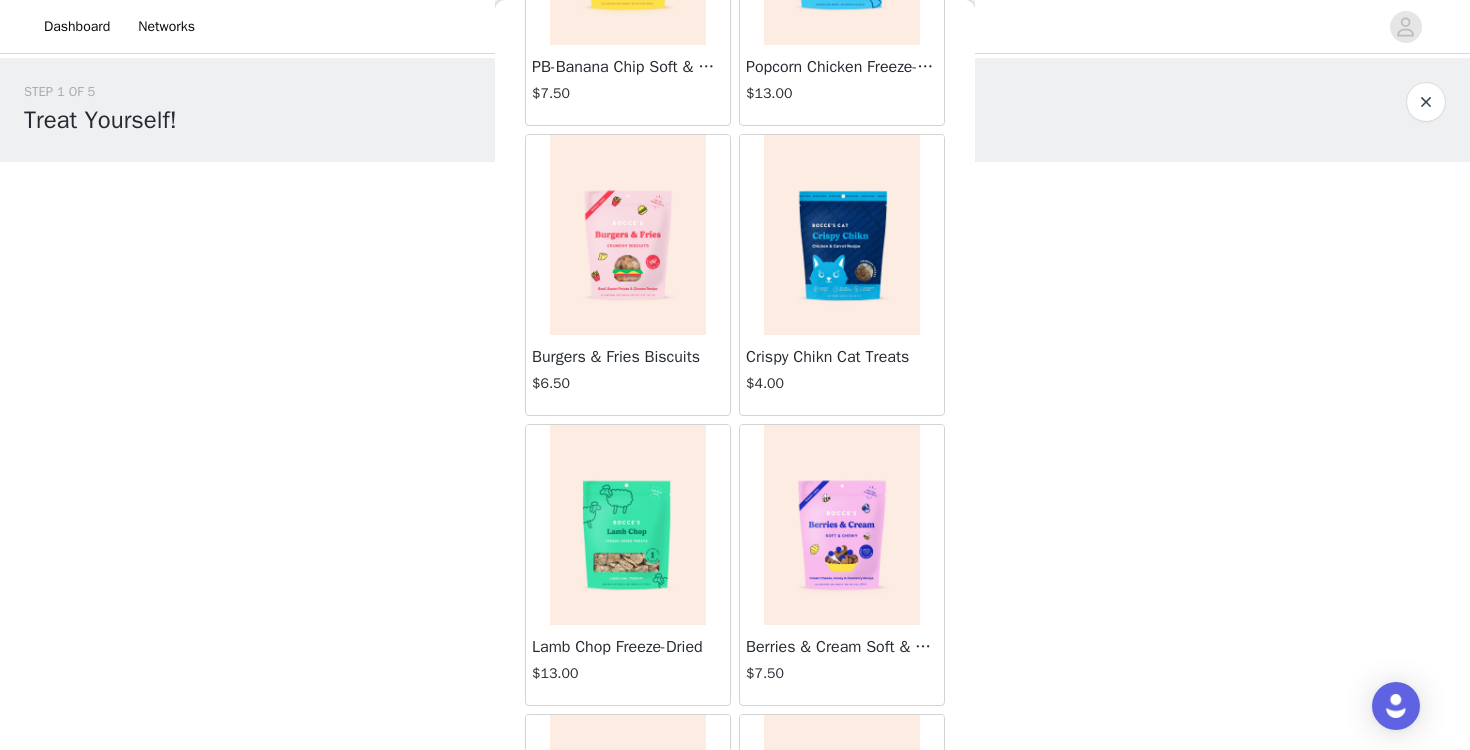 click at bounding box center (628, 525) 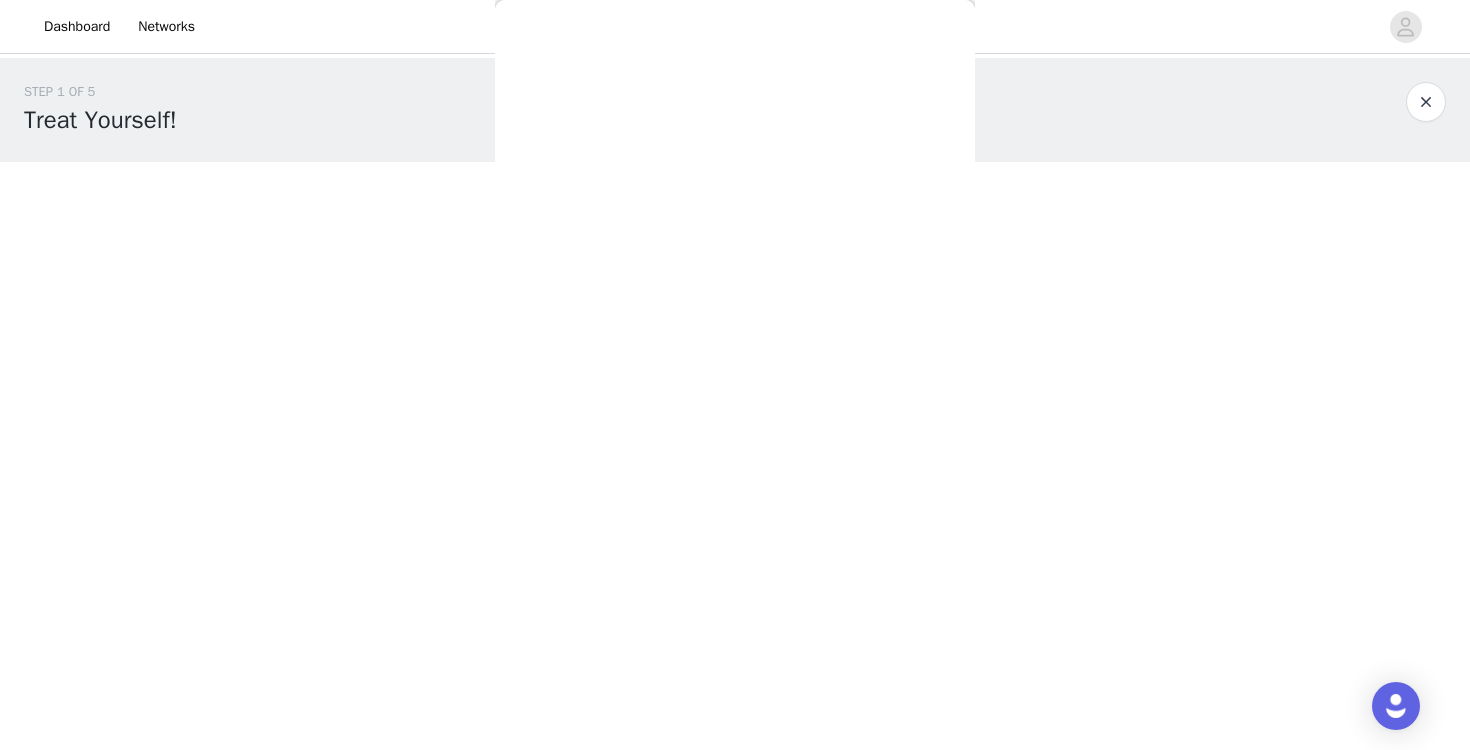 scroll, scrollTop: 101, scrollLeft: 0, axis: vertical 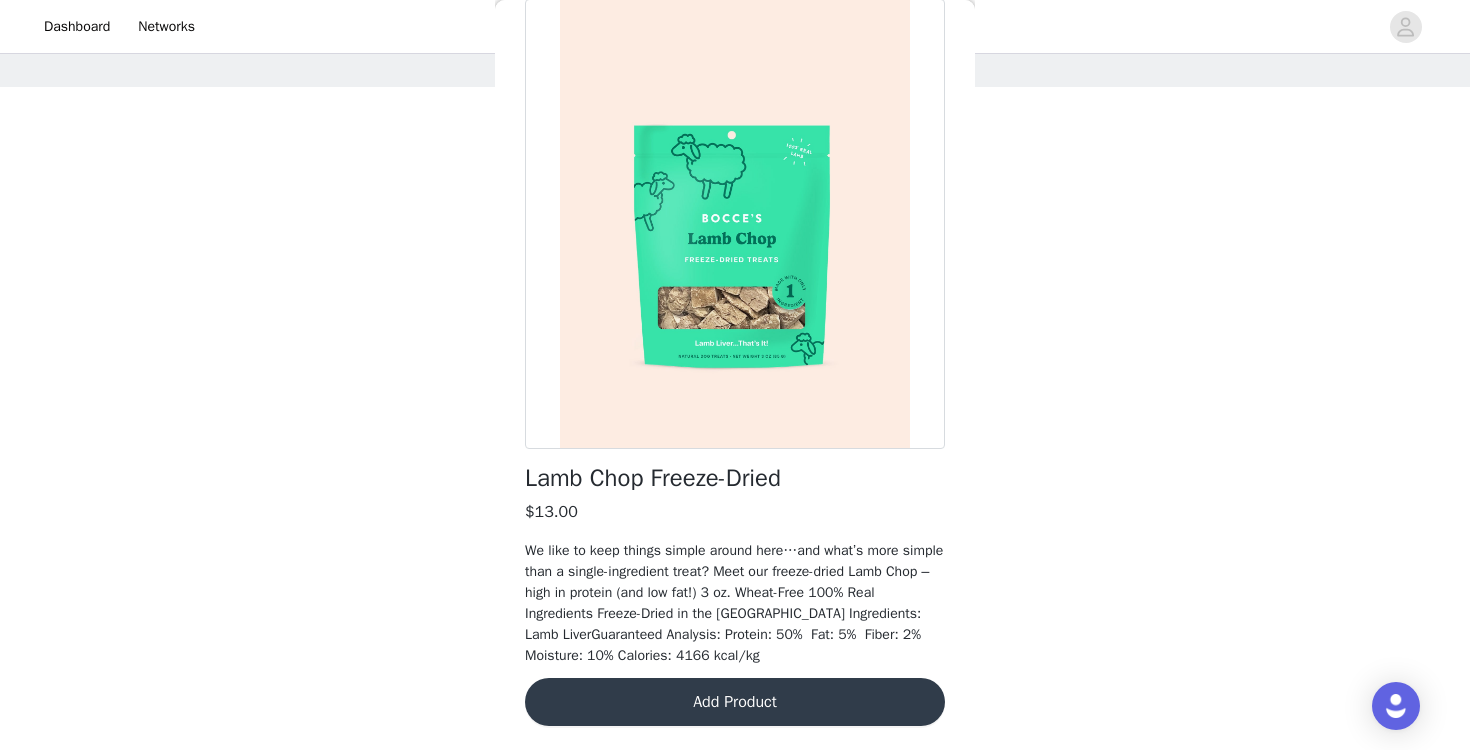 click on "Add Product" at bounding box center [735, 702] 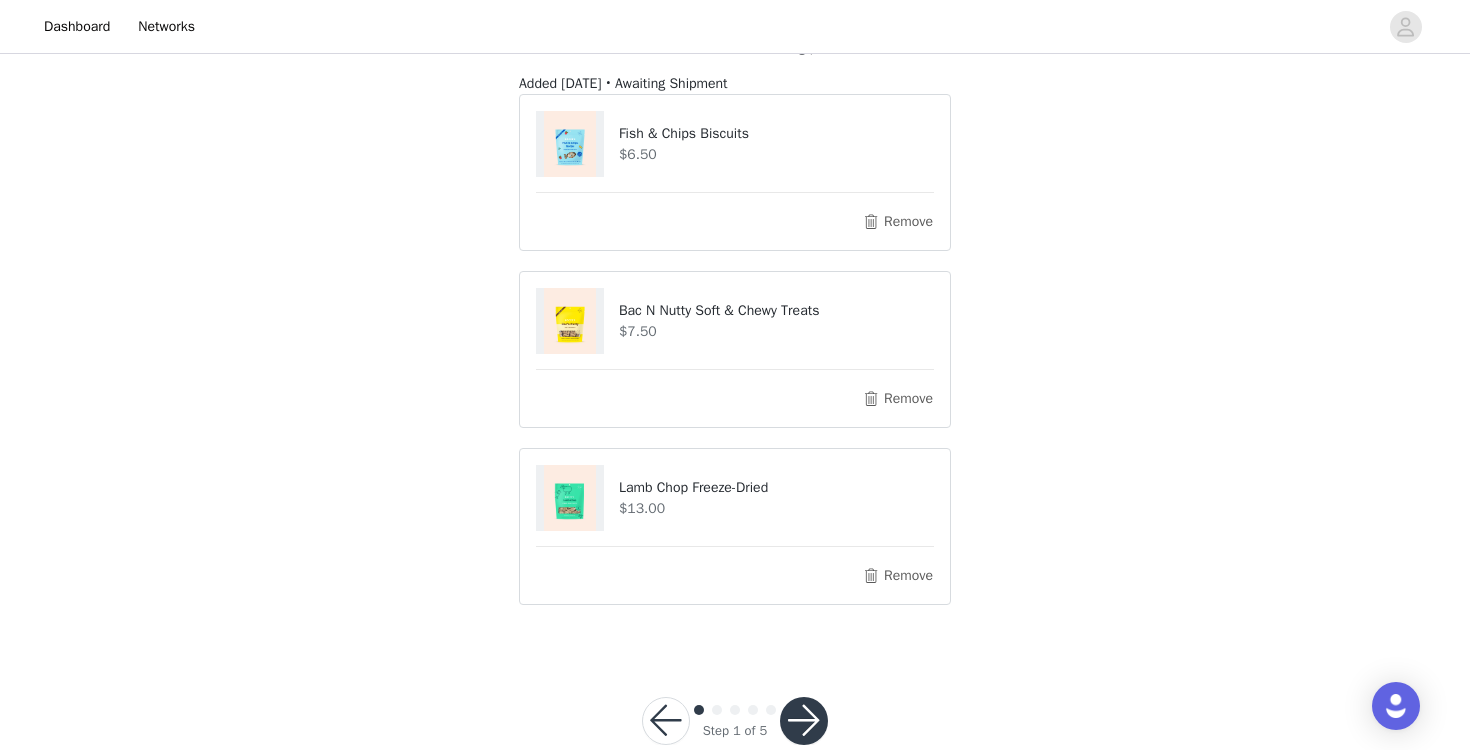 scroll, scrollTop: 212, scrollLeft: 0, axis: vertical 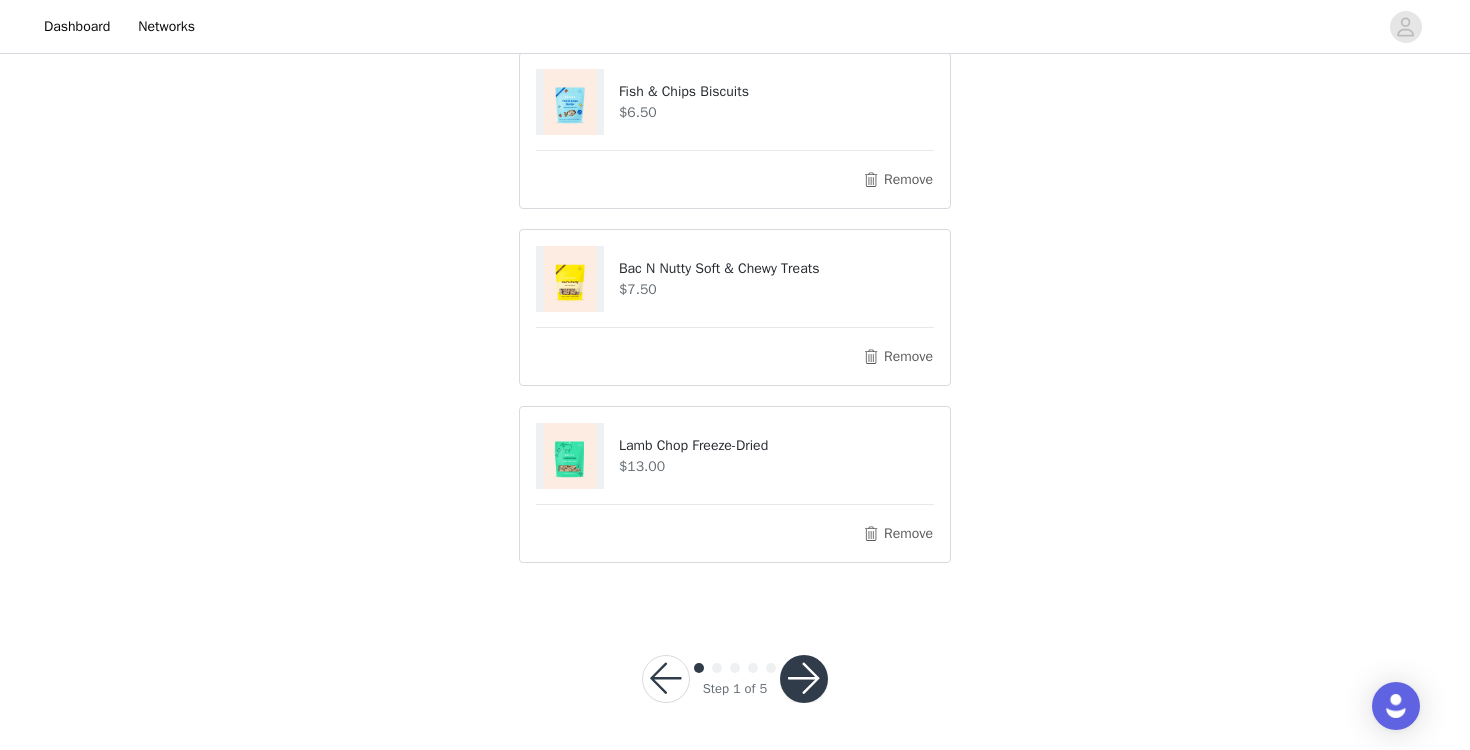 click at bounding box center (804, 679) 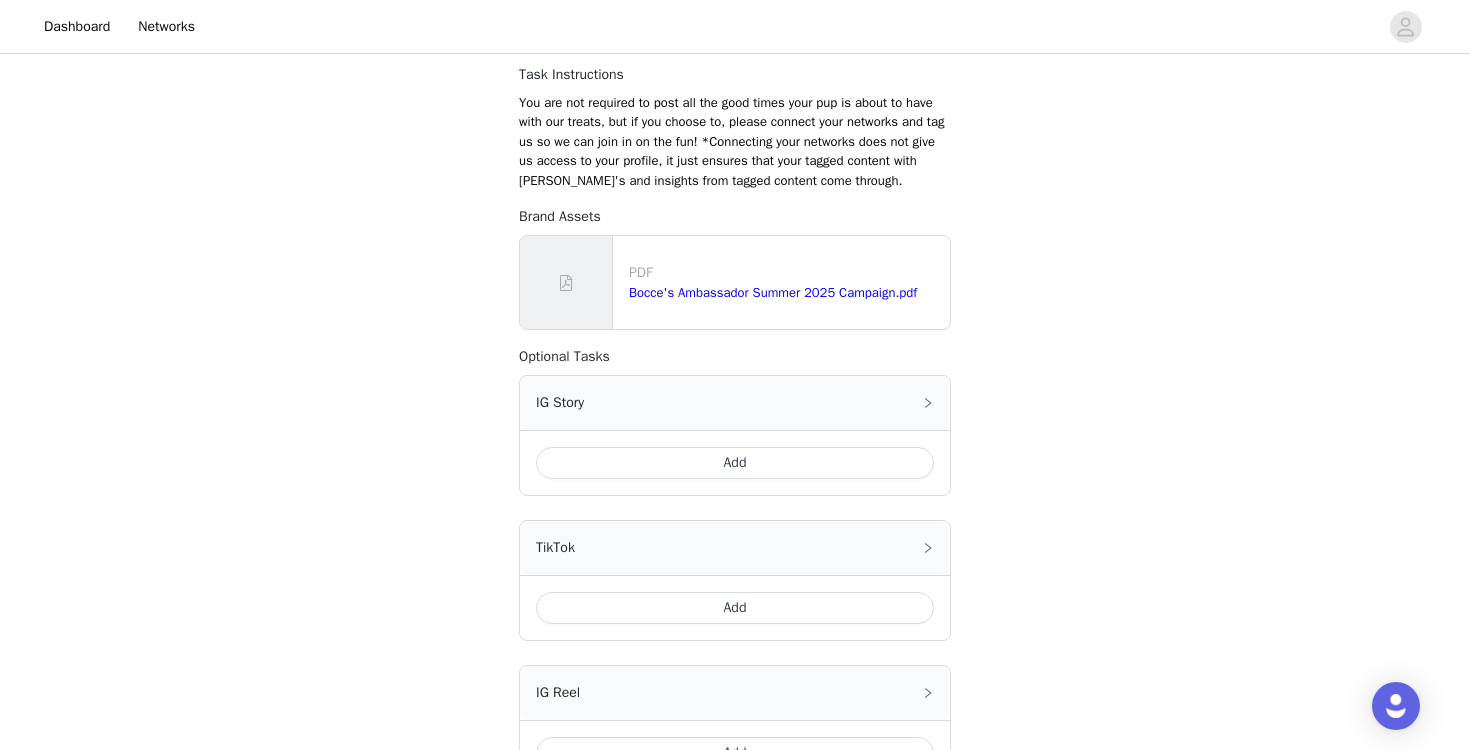 scroll, scrollTop: 237, scrollLeft: 0, axis: vertical 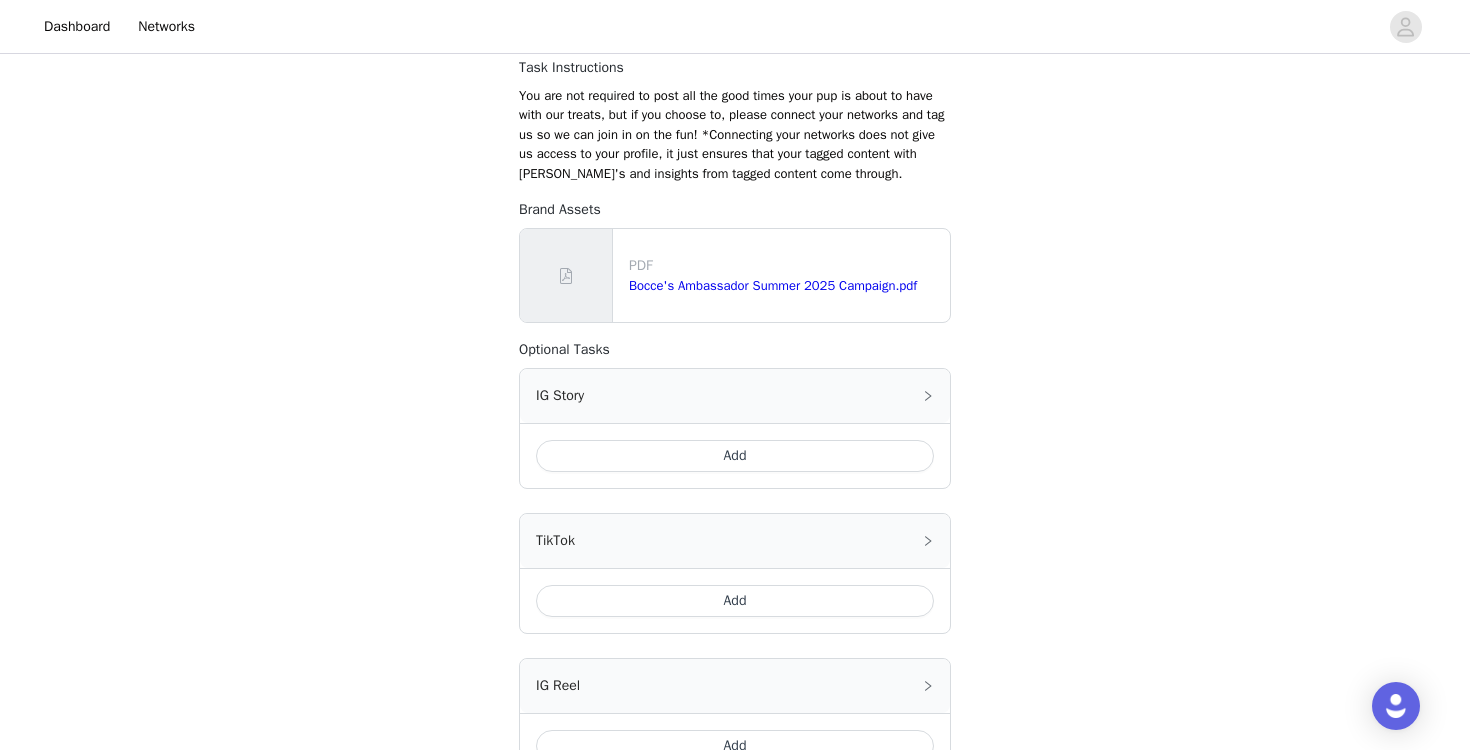 click on "Add" at bounding box center [735, 456] 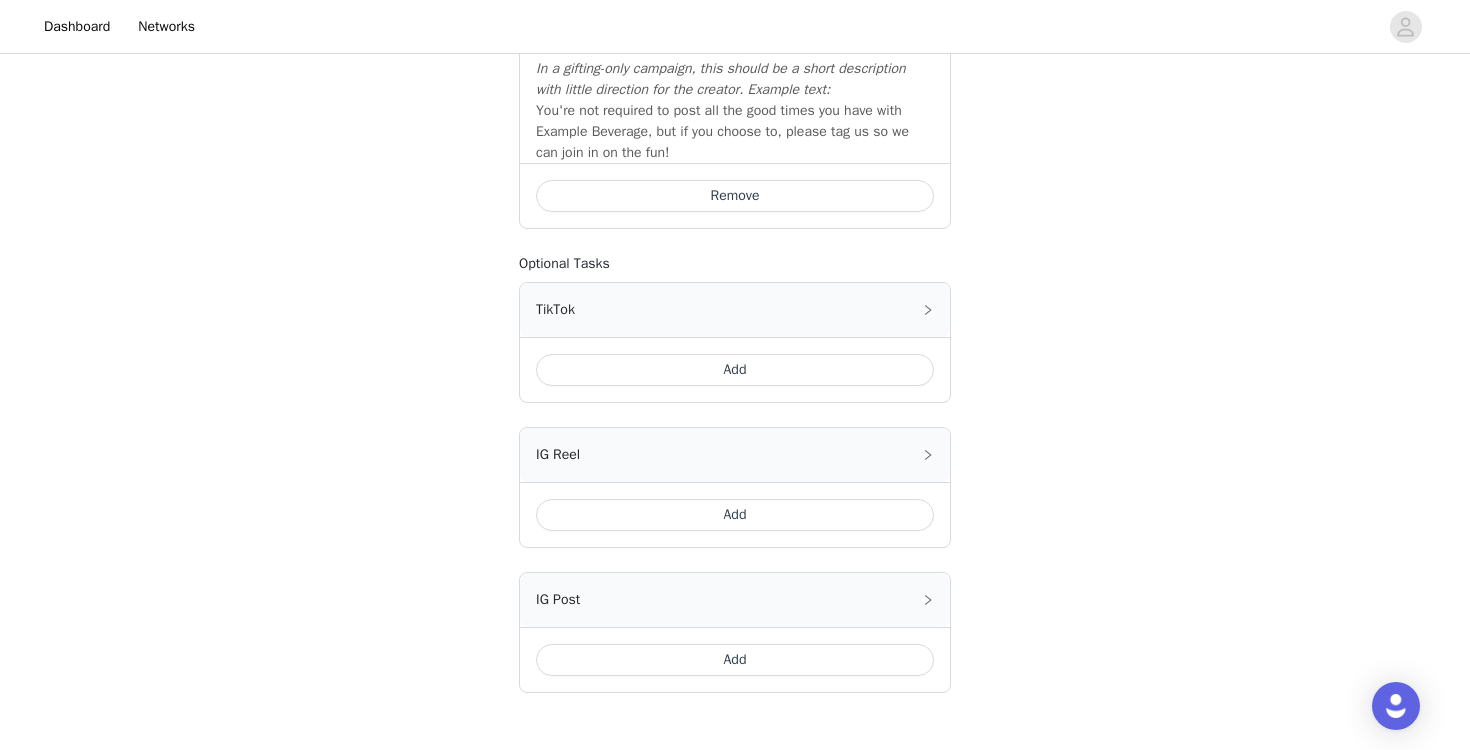 scroll, scrollTop: 831, scrollLeft: 0, axis: vertical 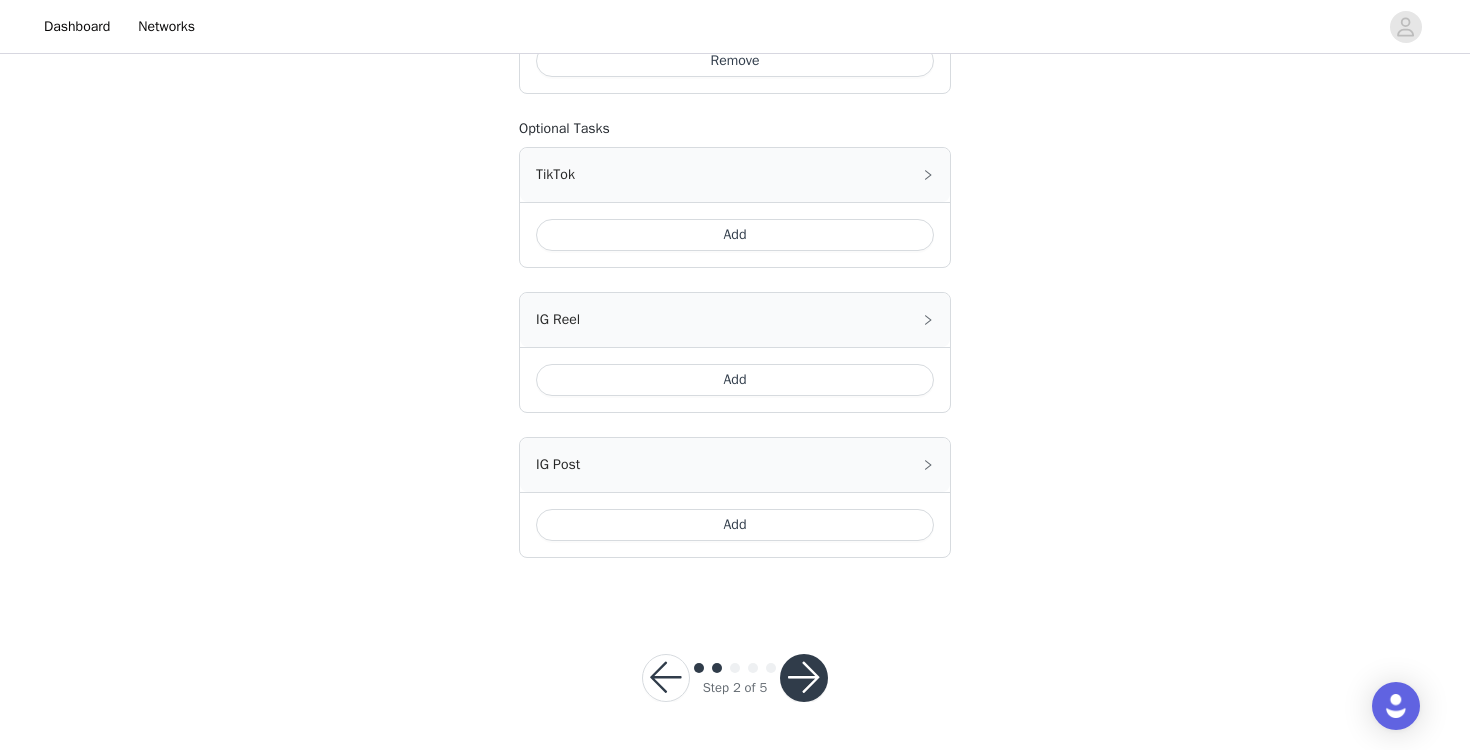 click at bounding box center [804, 678] 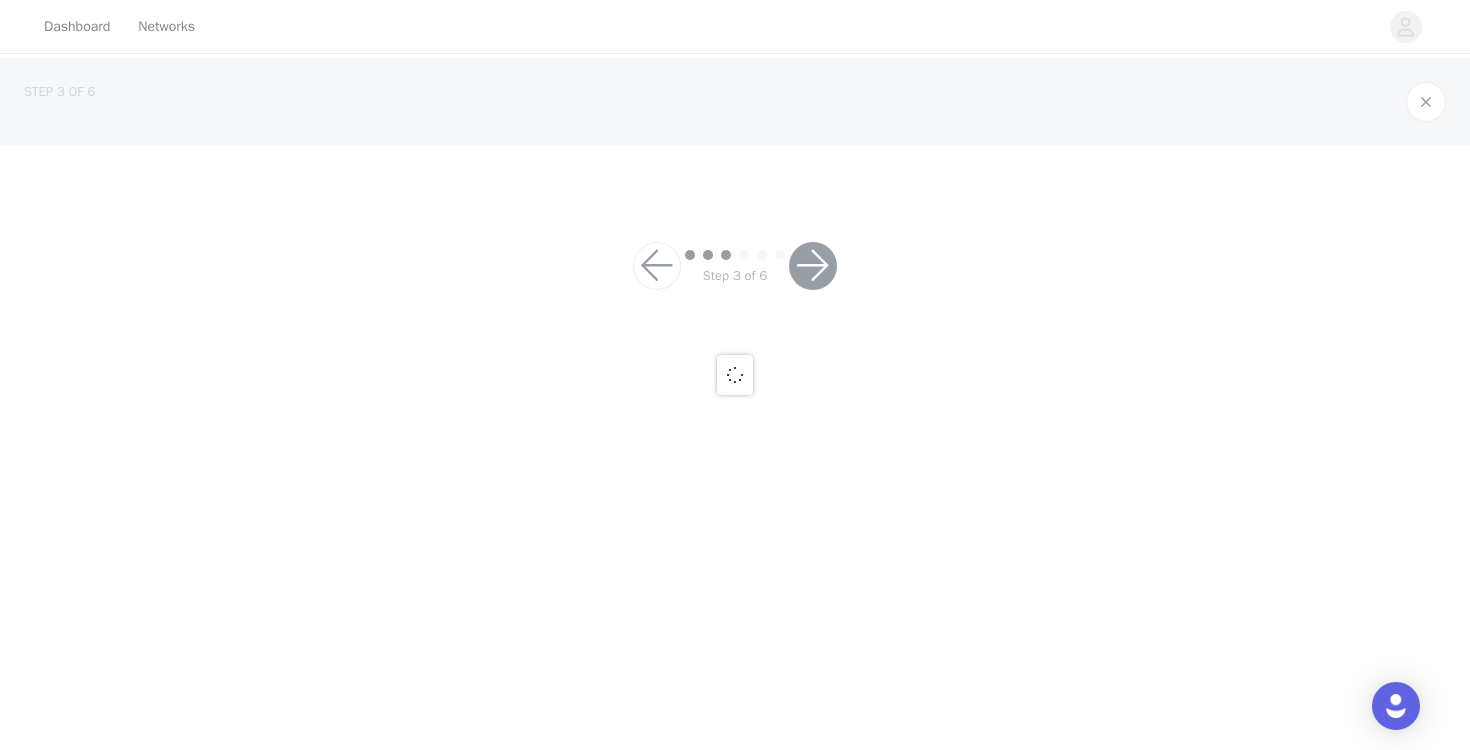 scroll, scrollTop: 0, scrollLeft: 0, axis: both 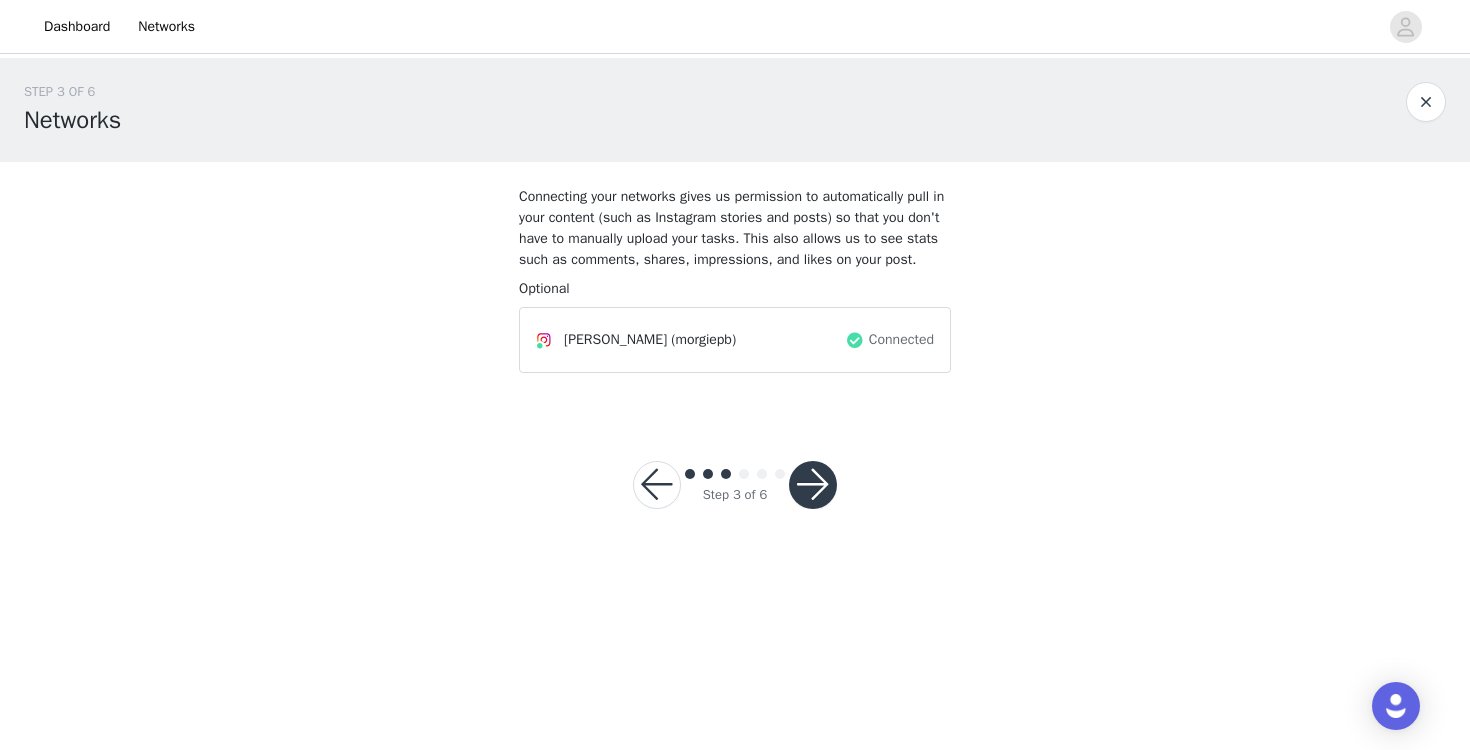 click at bounding box center (813, 485) 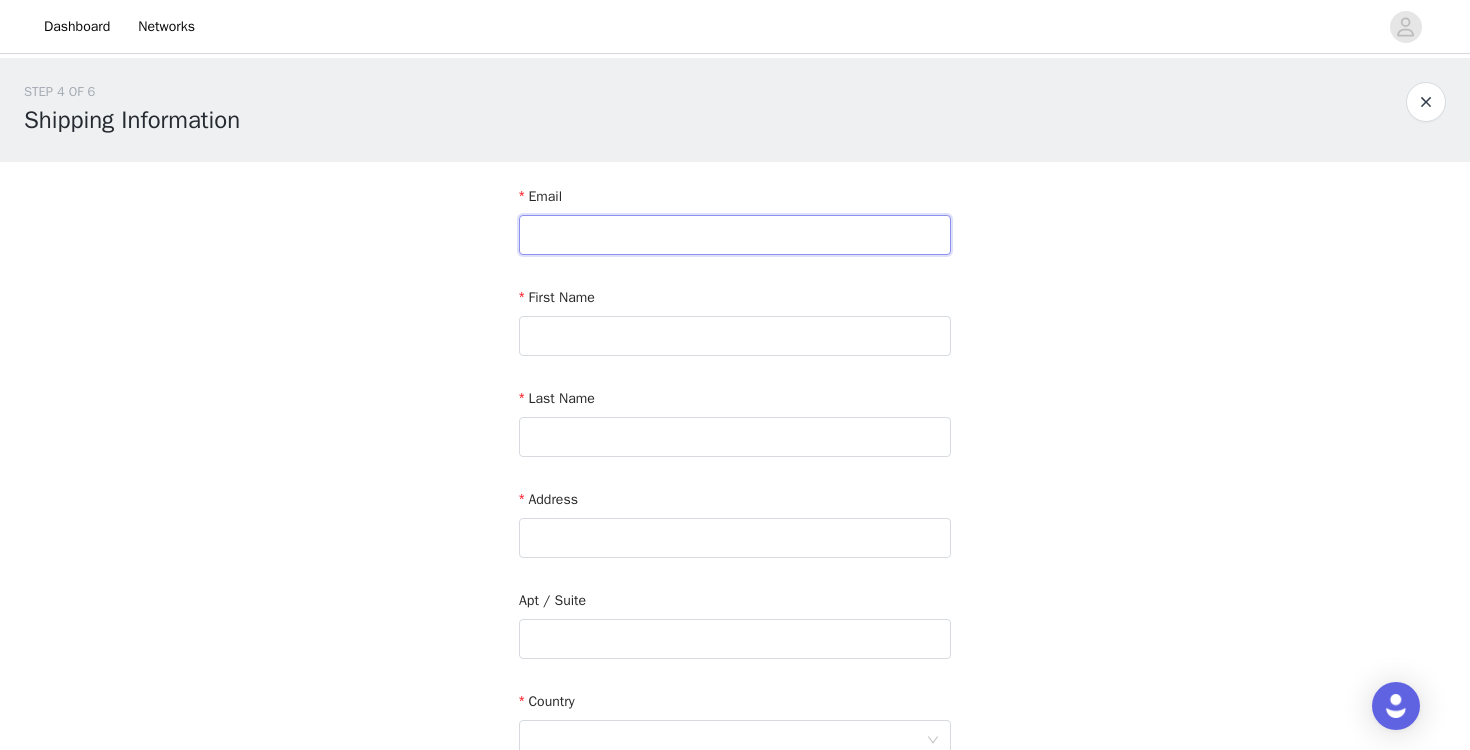 click at bounding box center [735, 235] 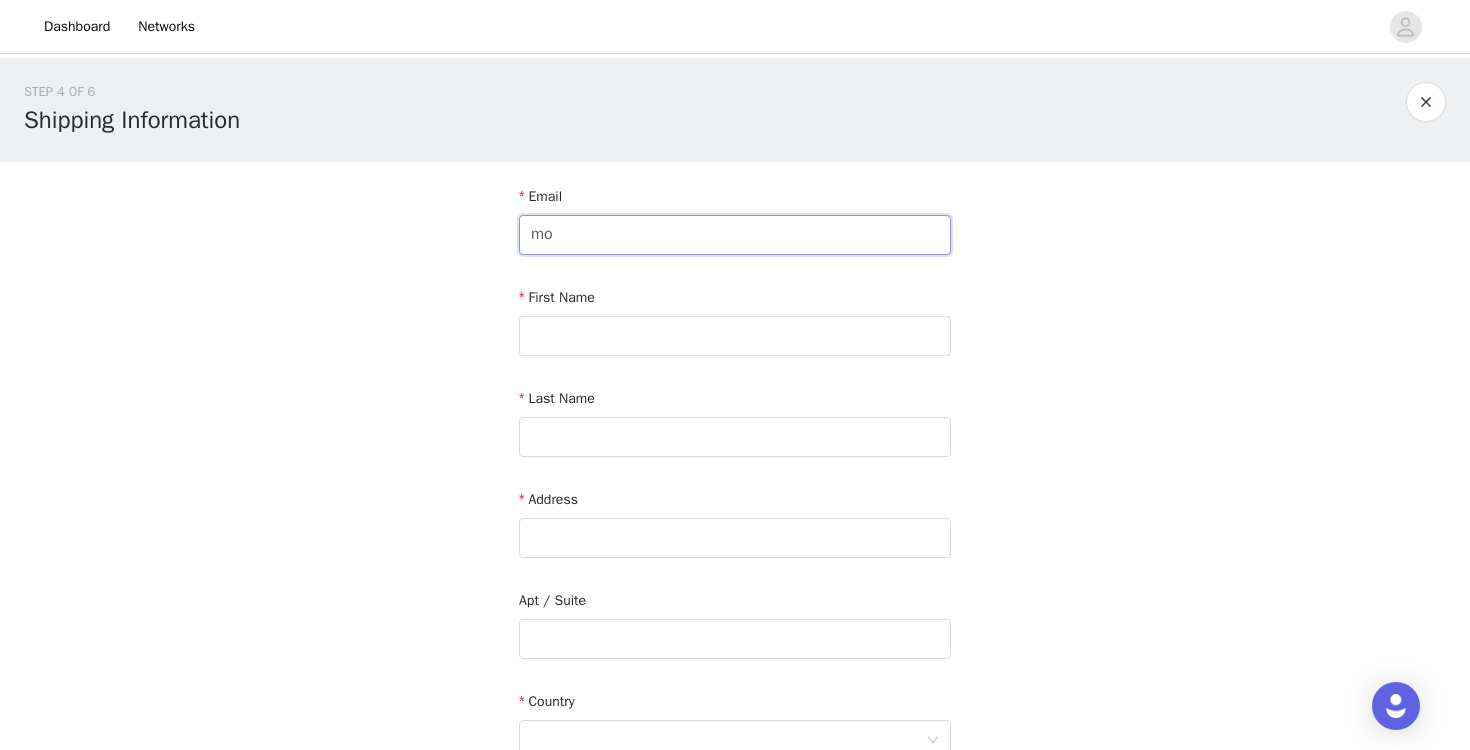 type on "morgiepb@gmail.com" 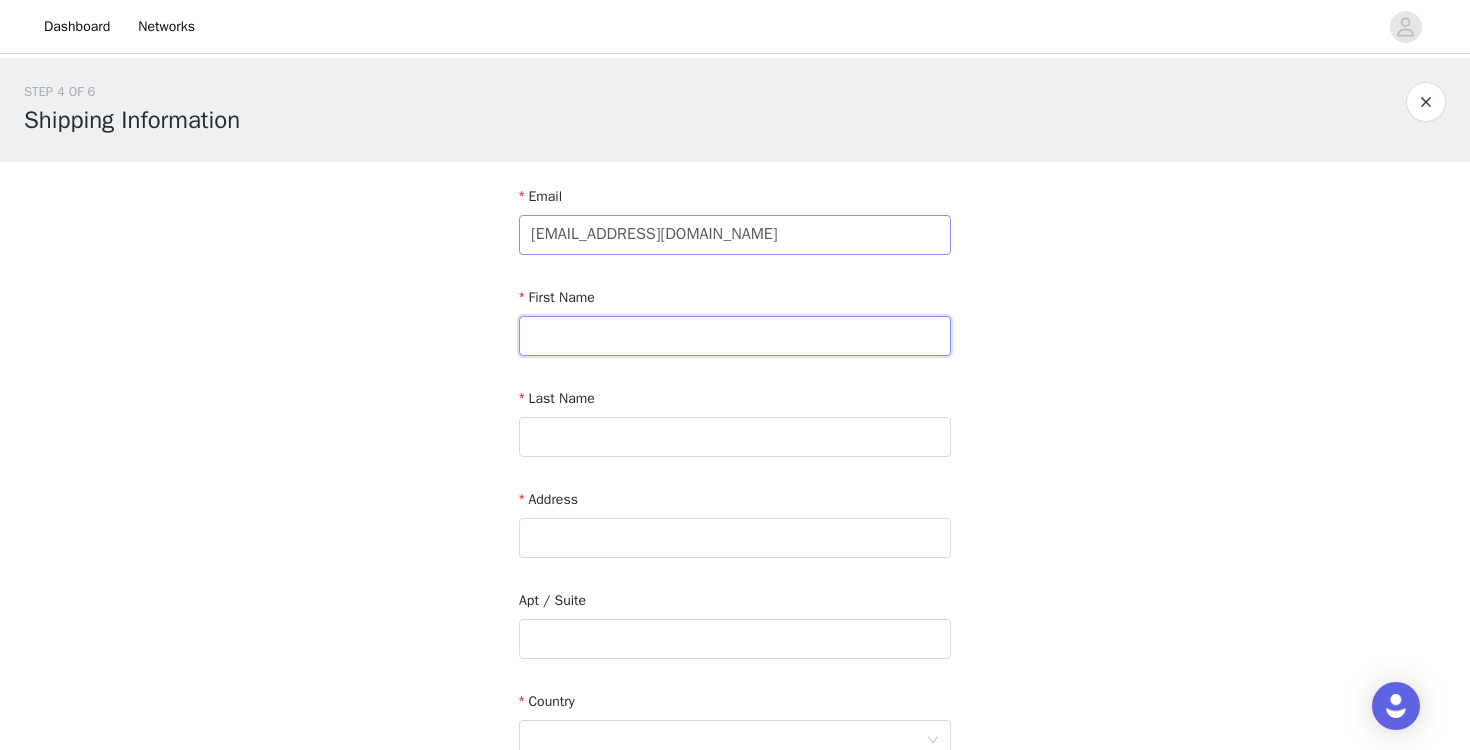 type on "morgan" 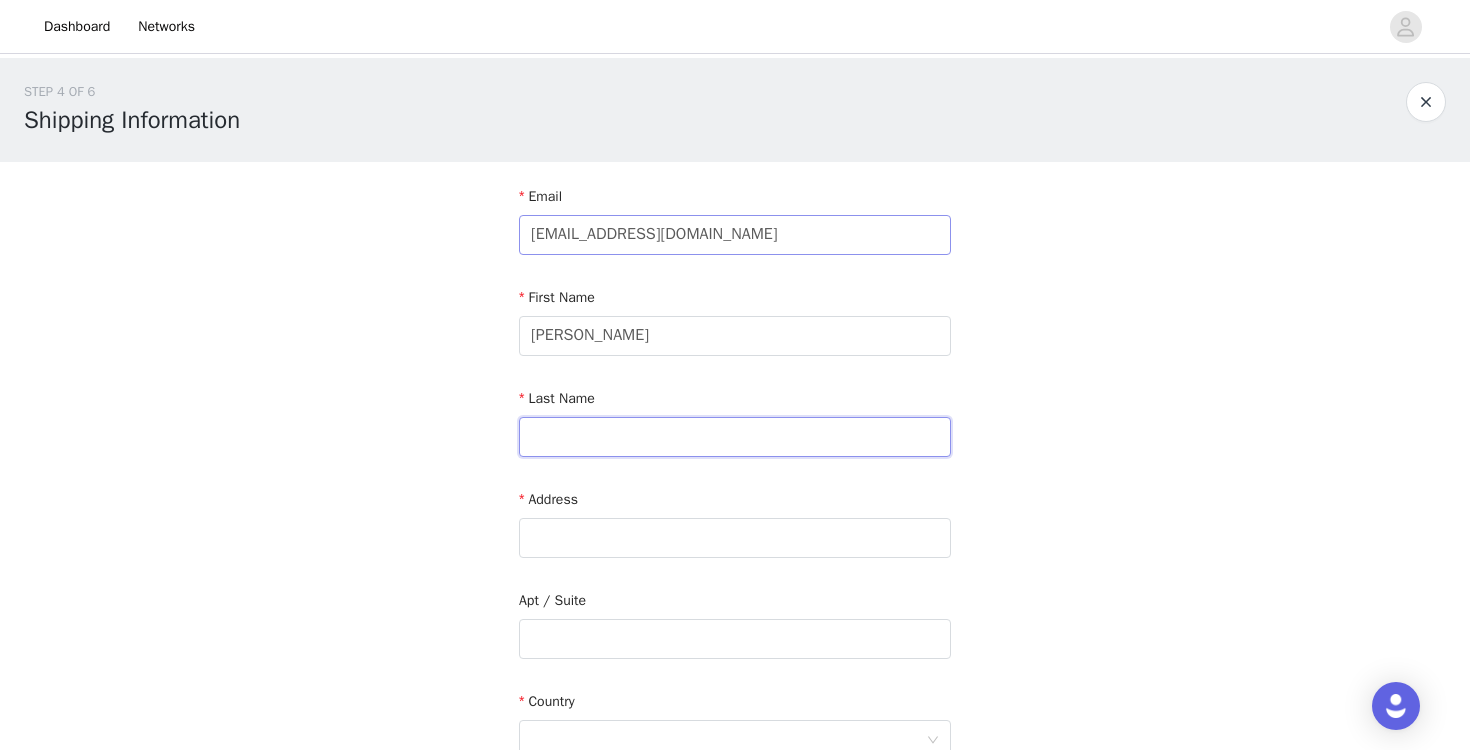 type on "bentley" 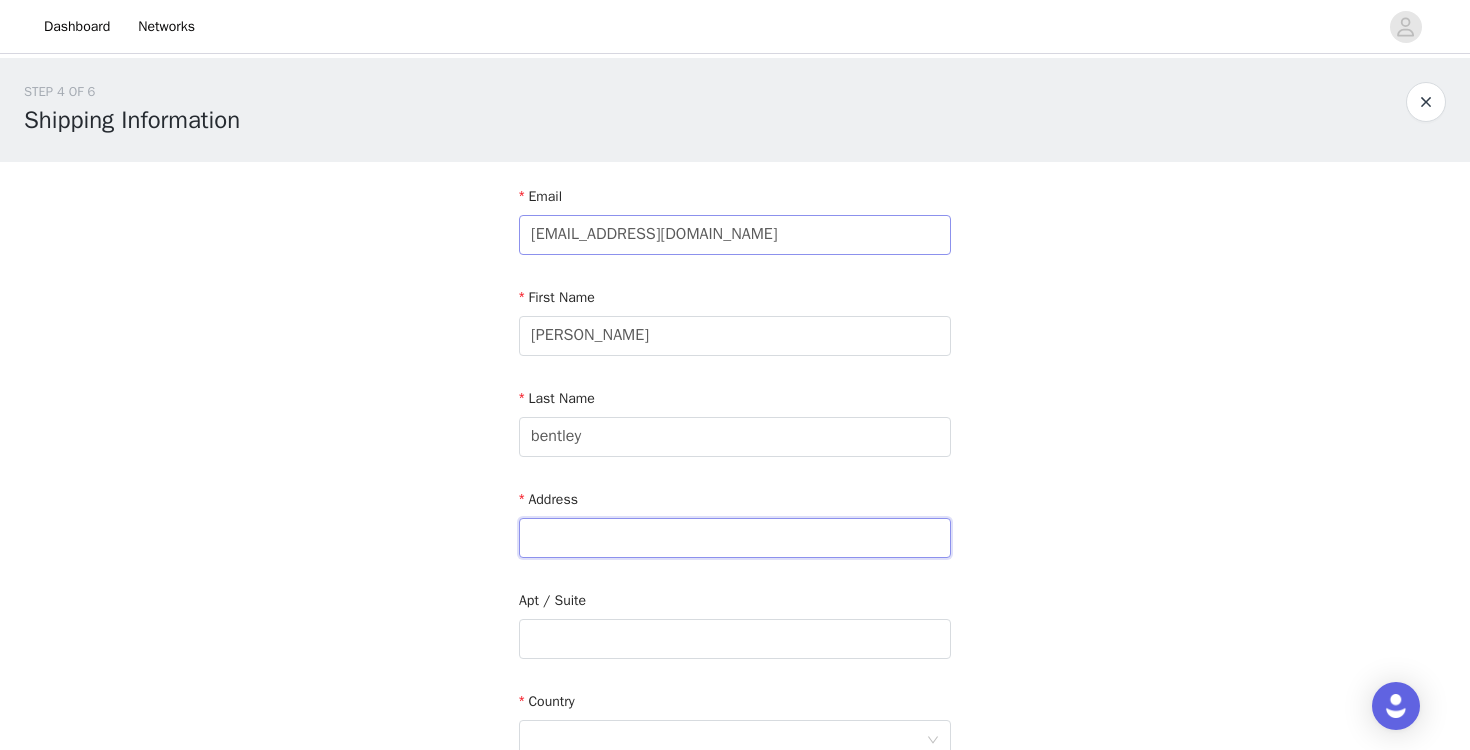 type on "1631 flagg ct" 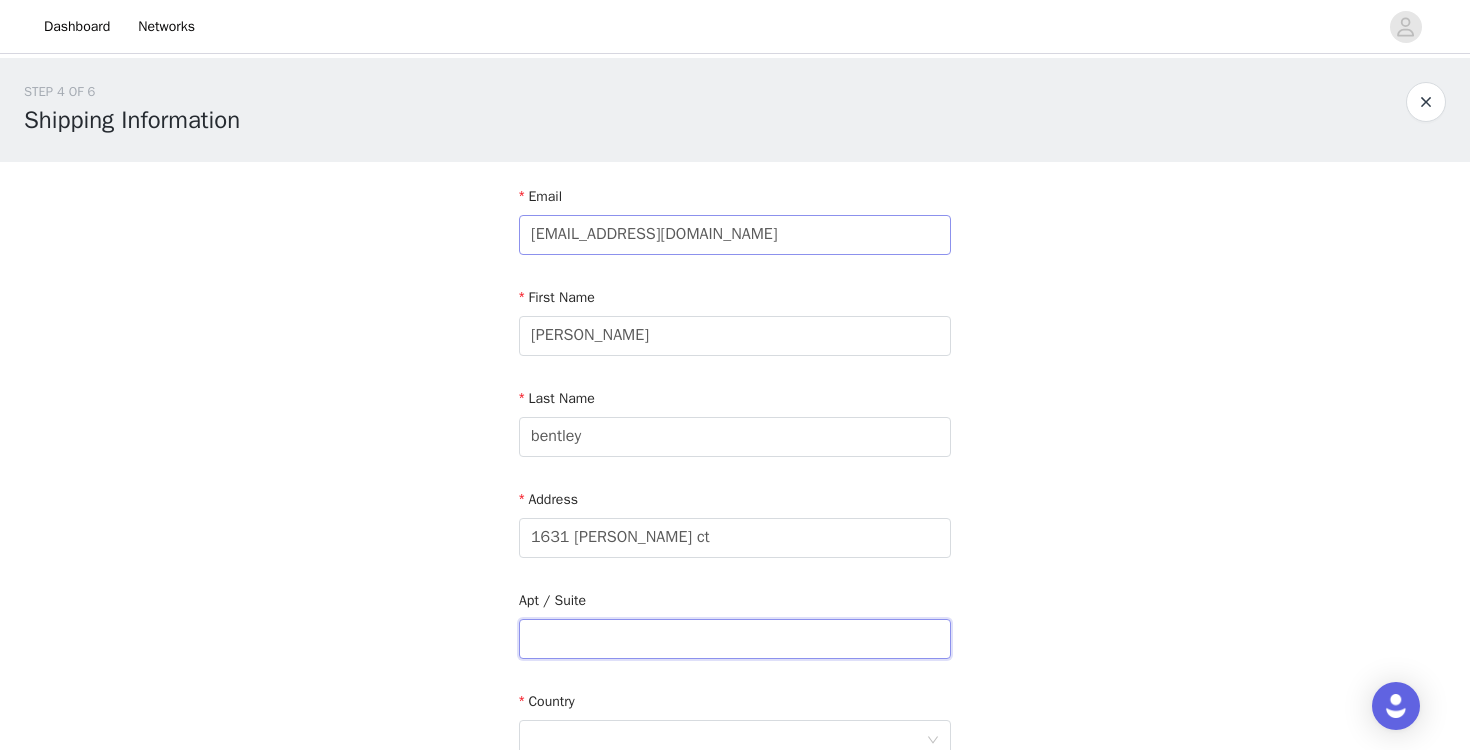 type on "apt 2" 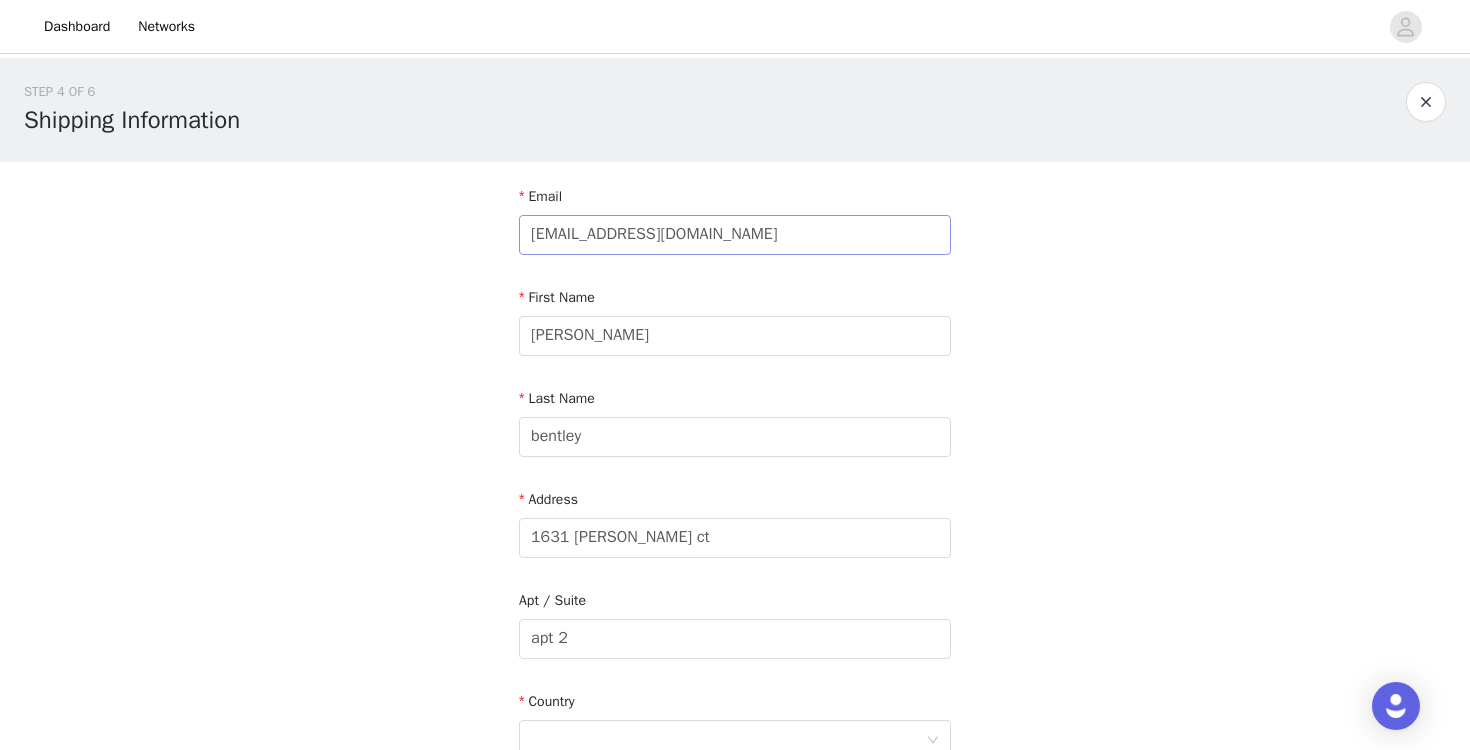 type on "Key West" 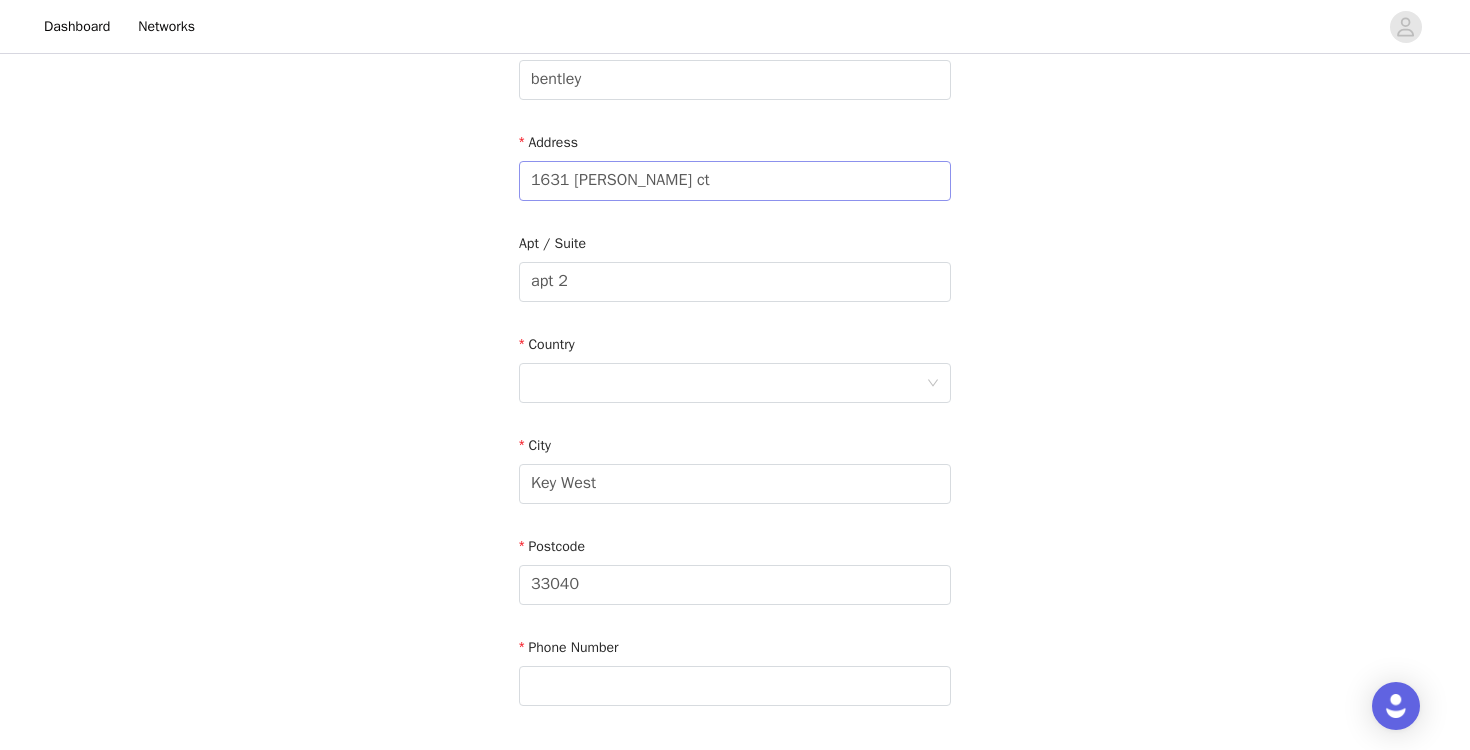 scroll, scrollTop: 361, scrollLeft: 0, axis: vertical 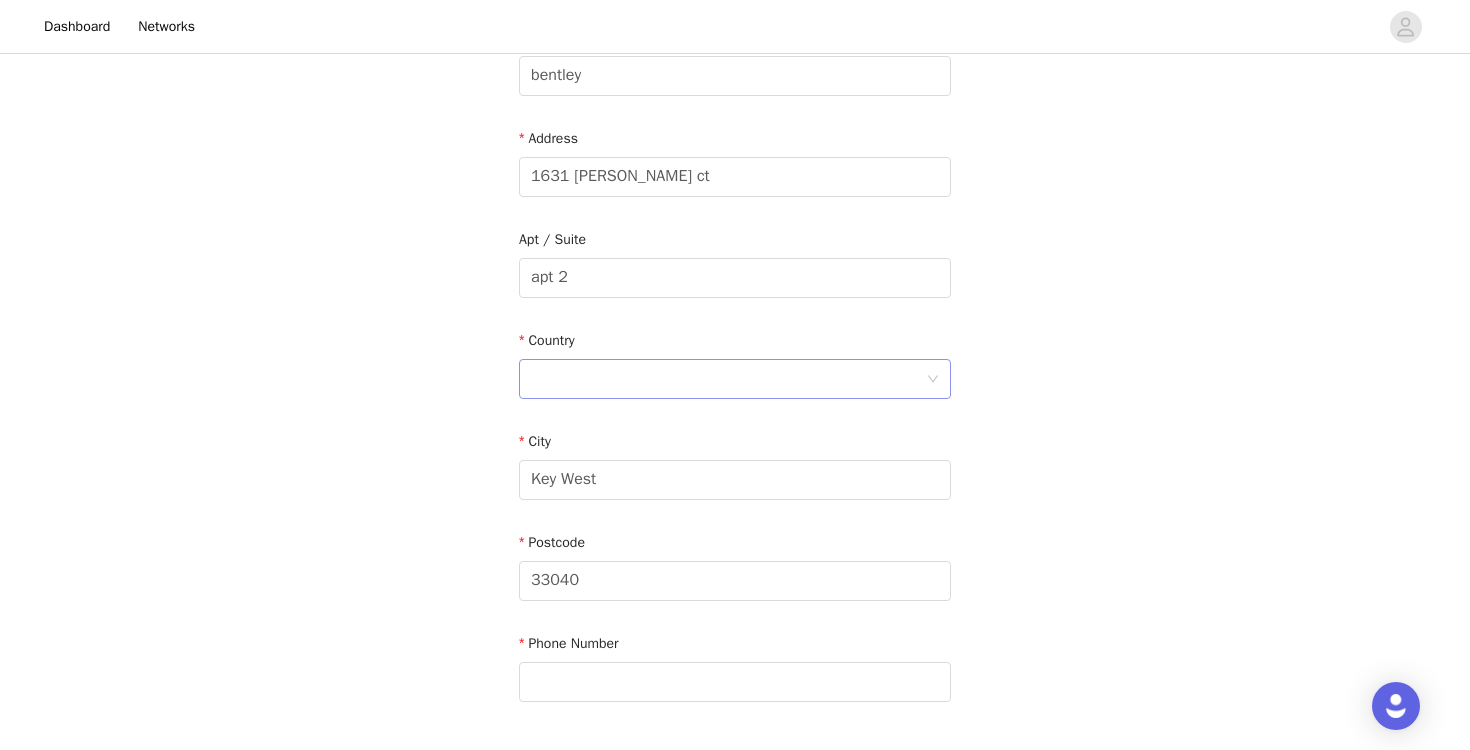 click at bounding box center (728, 379) 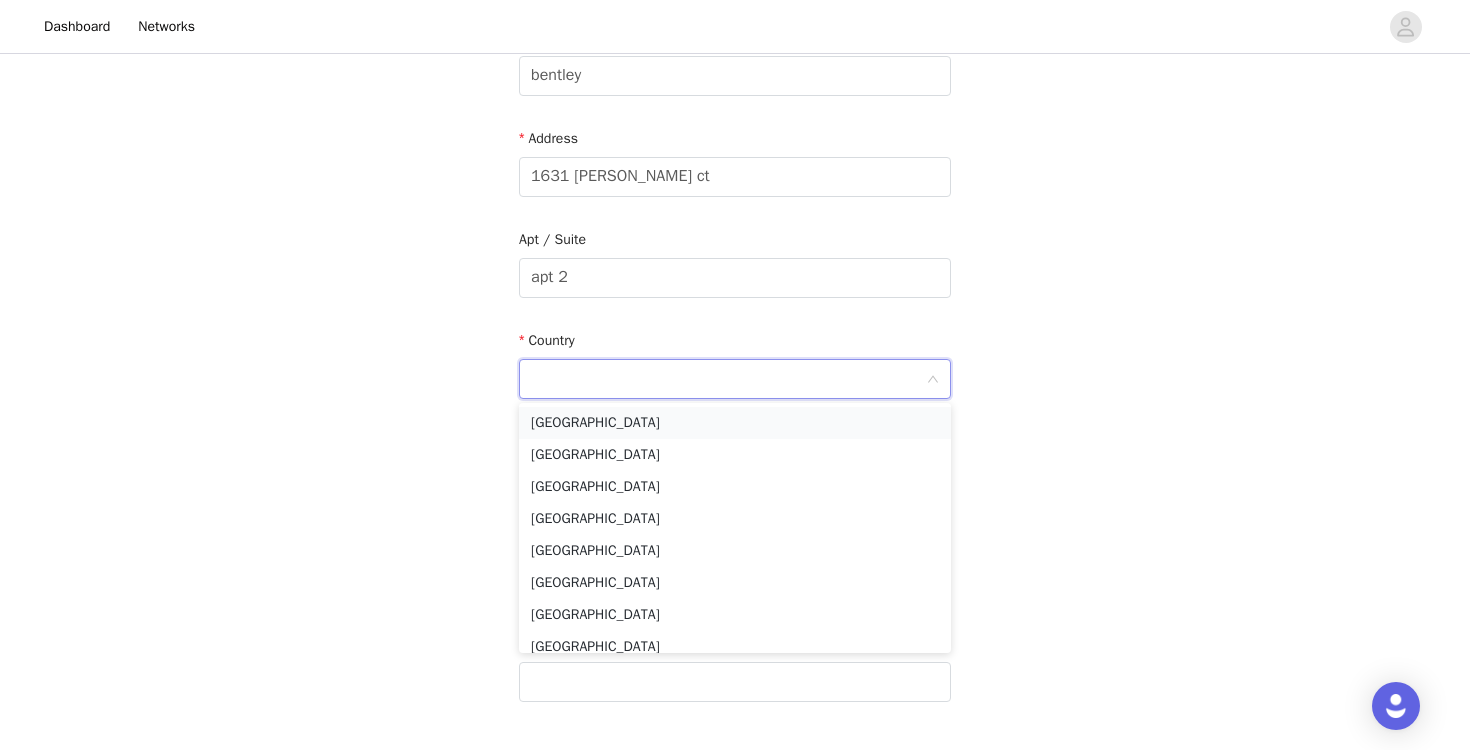 click on "United States" at bounding box center (735, 423) 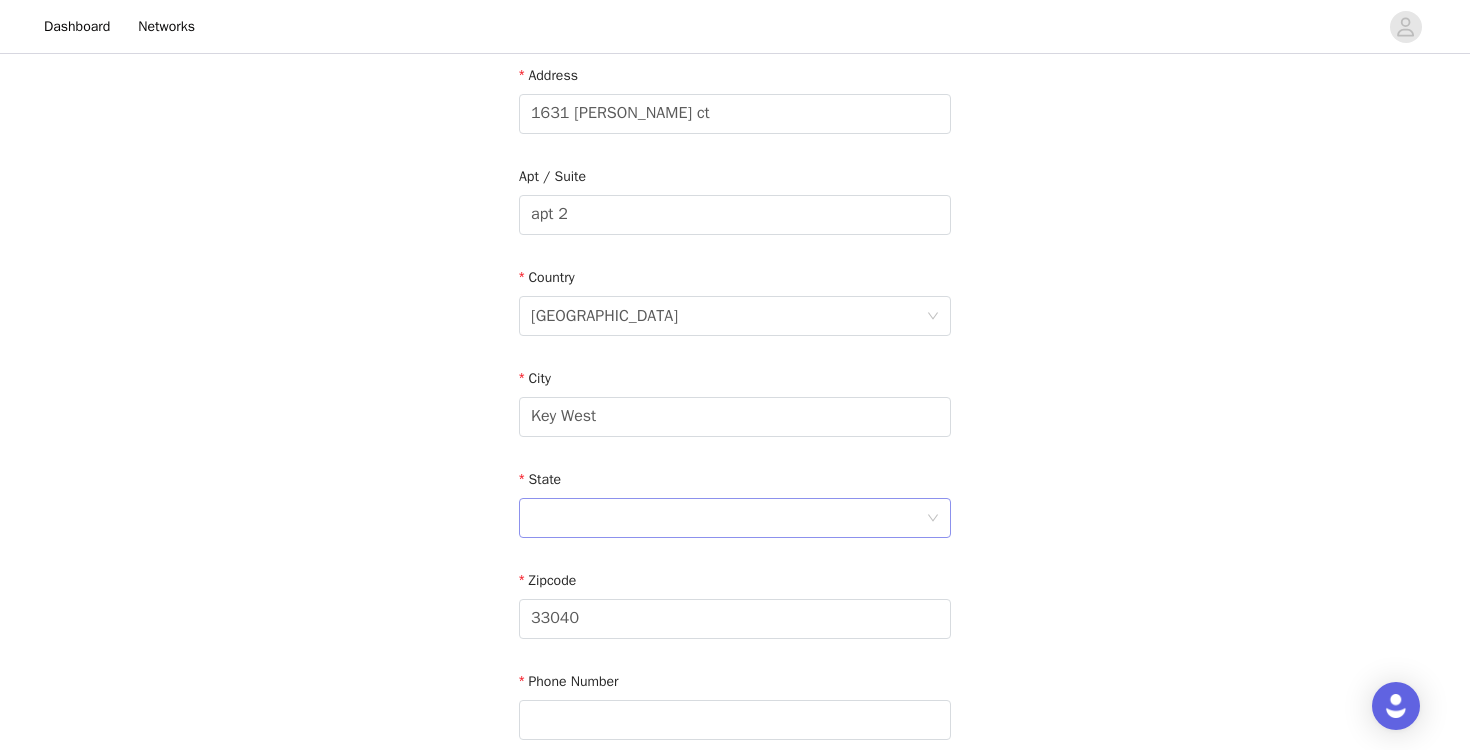 scroll, scrollTop: 425, scrollLeft: 0, axis: vertical 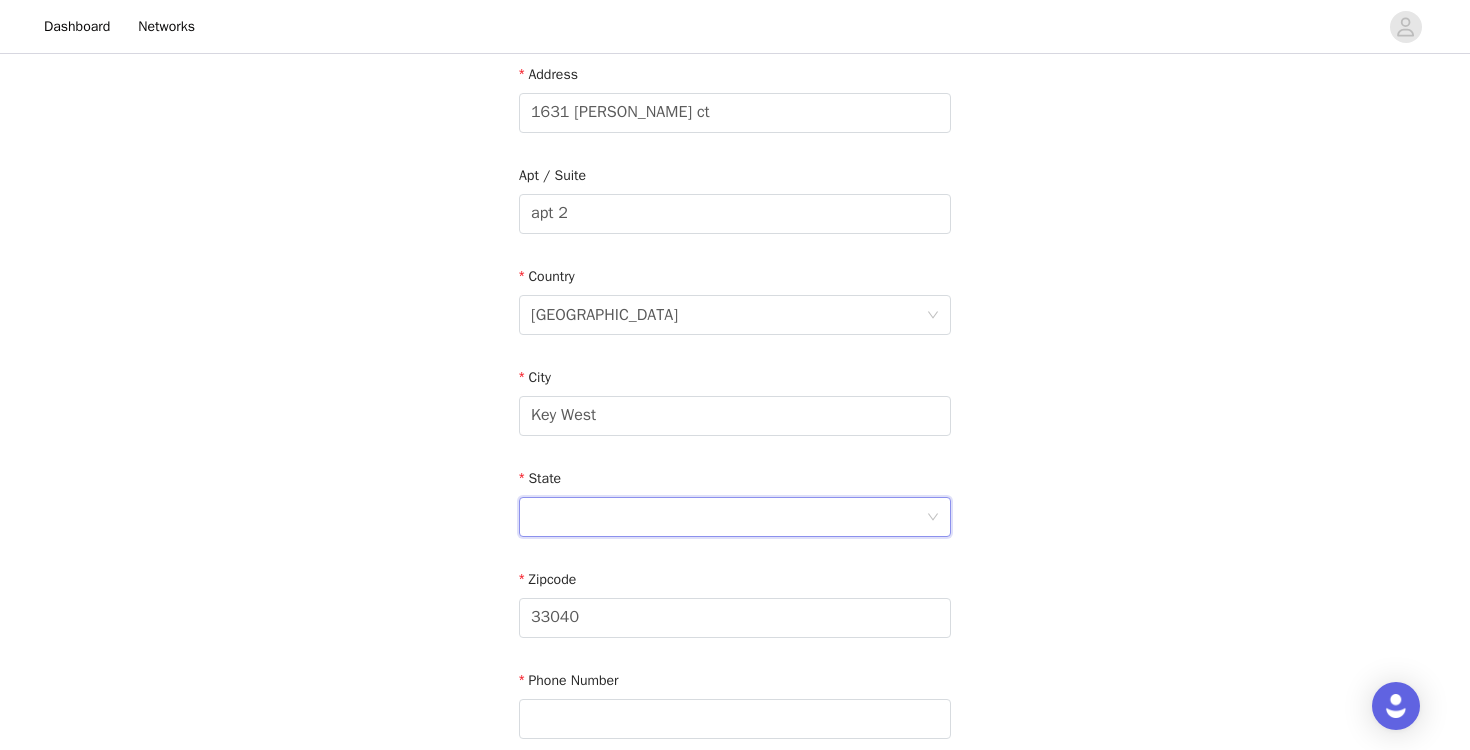 click at bounding box center [728, 517] 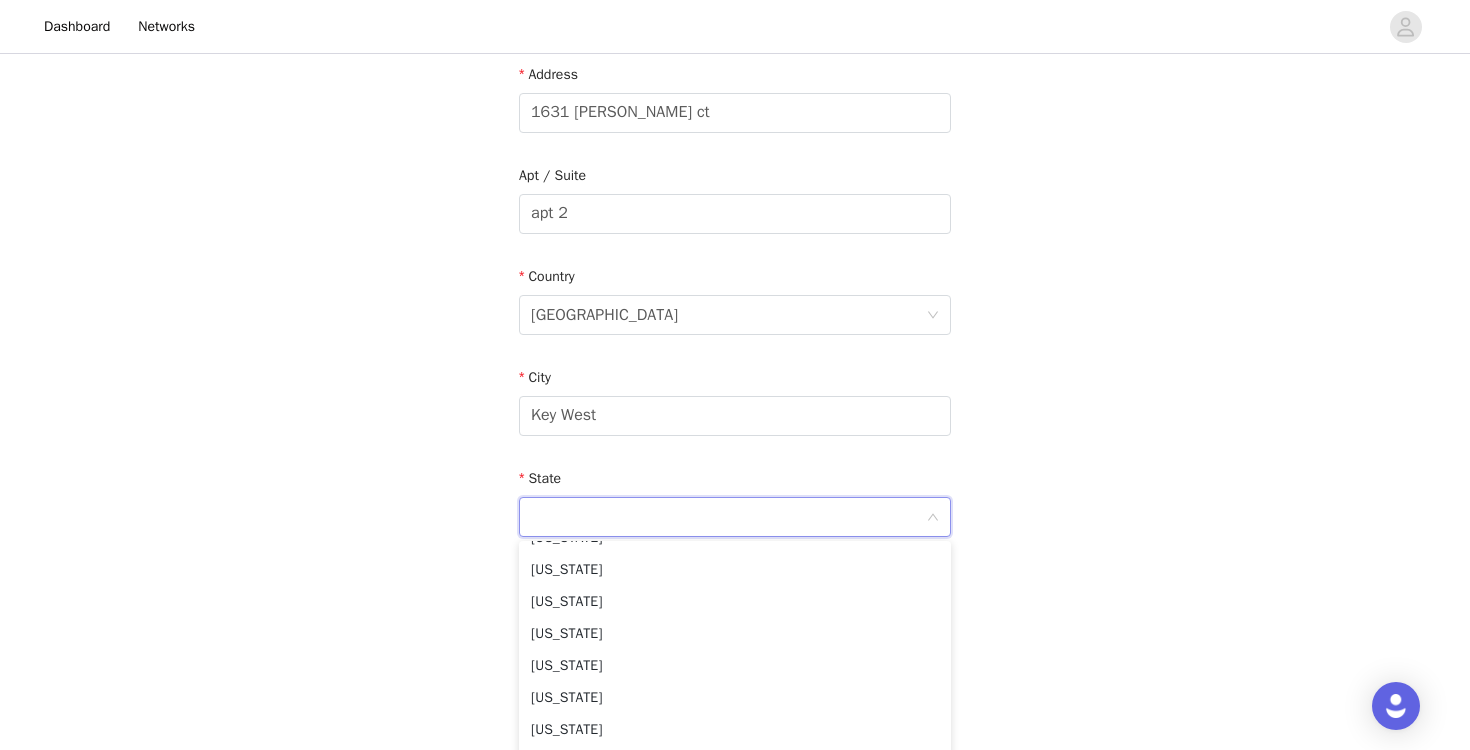 scroll, scrollTop: 315, scrollLeft: 0, axis: vertical 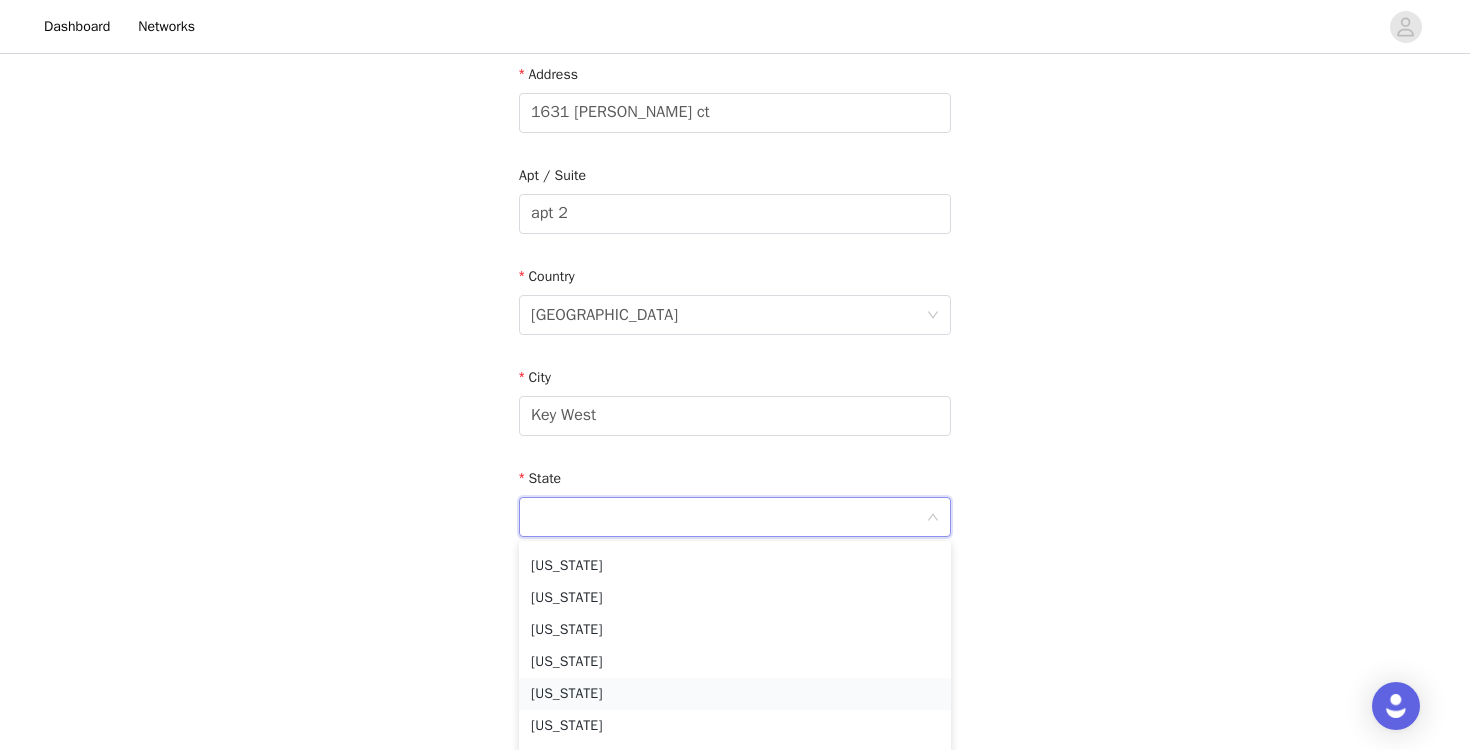 click on "Florida" at bounding box center [735, 694] 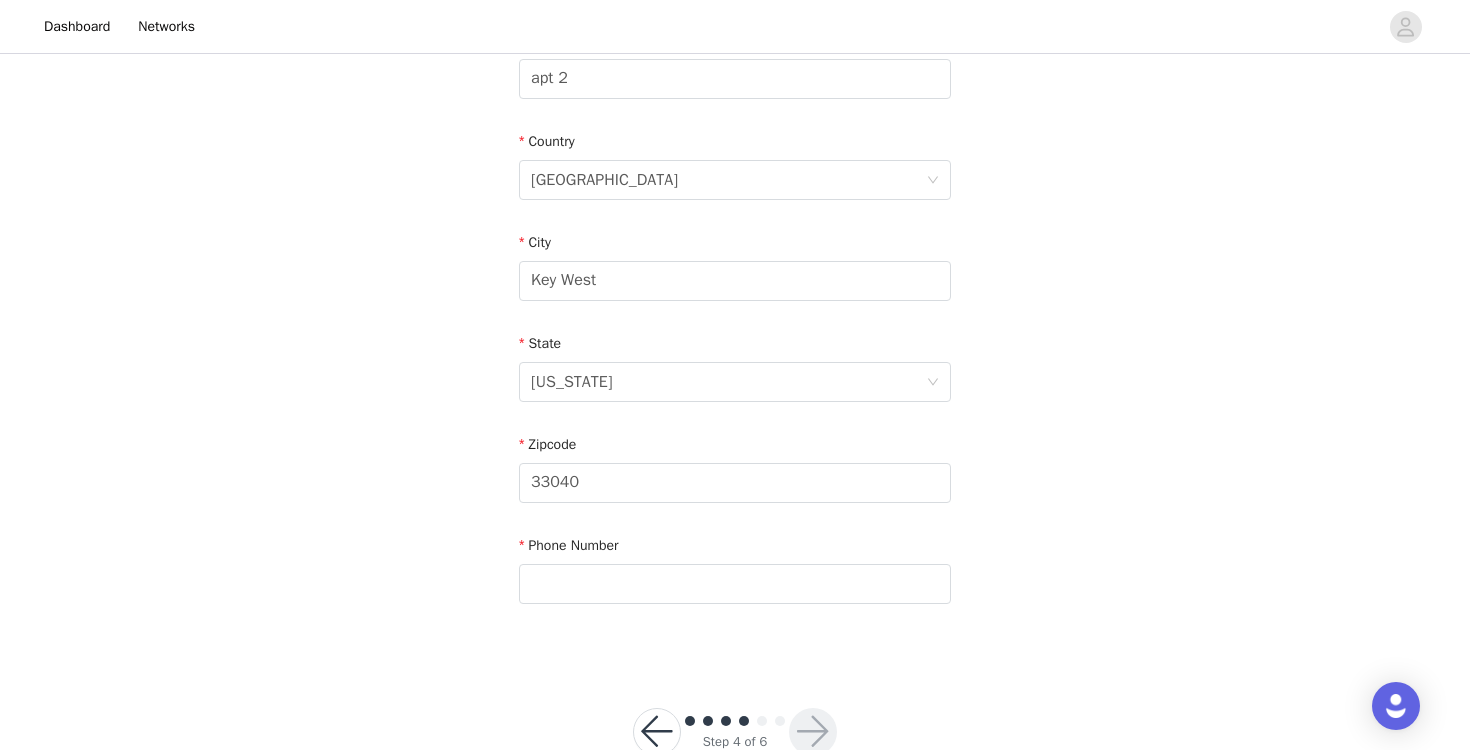 scroll, scrollTop: 573, scrollLeft: 0, axis: vertical 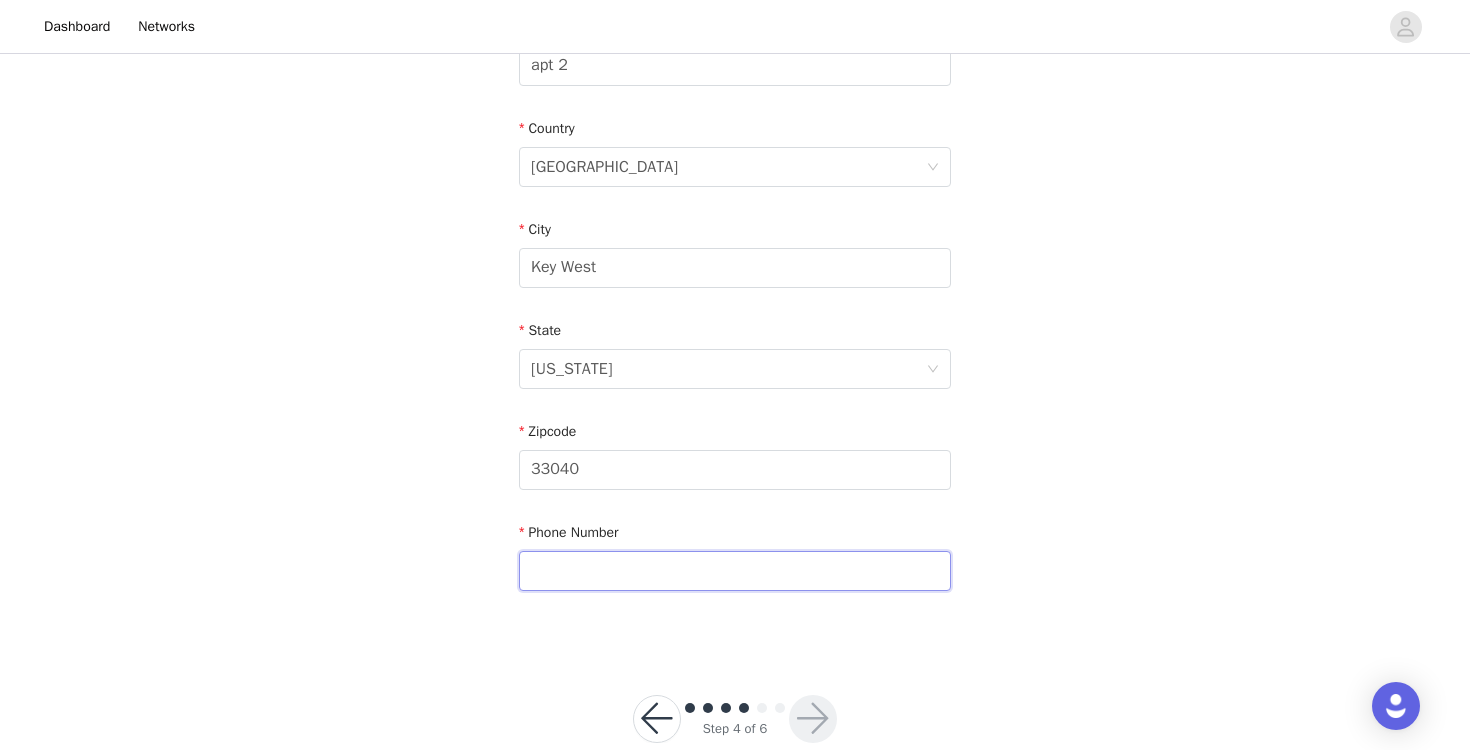 click at bounding box center [735, 571] 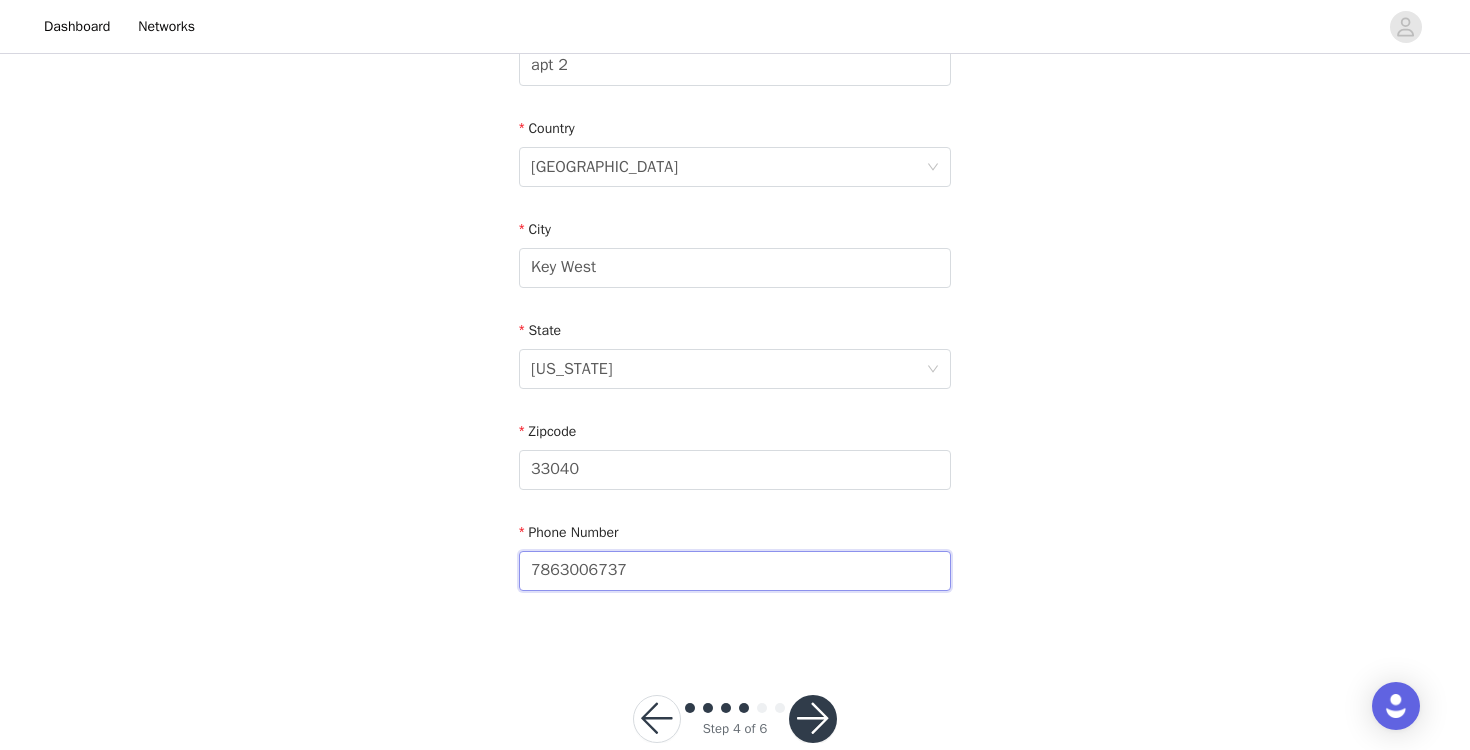 type on "7863006737" 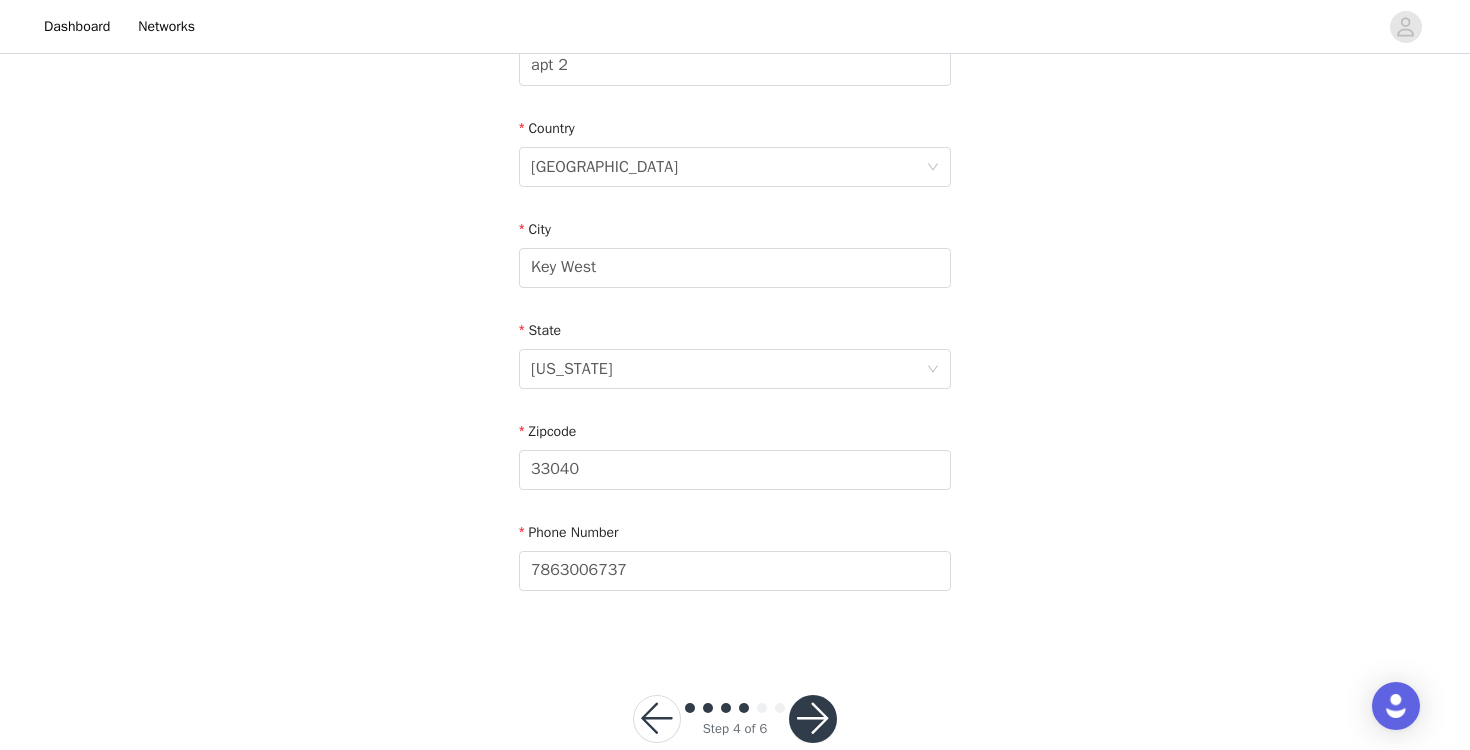 click at bounding box center (813, 719) 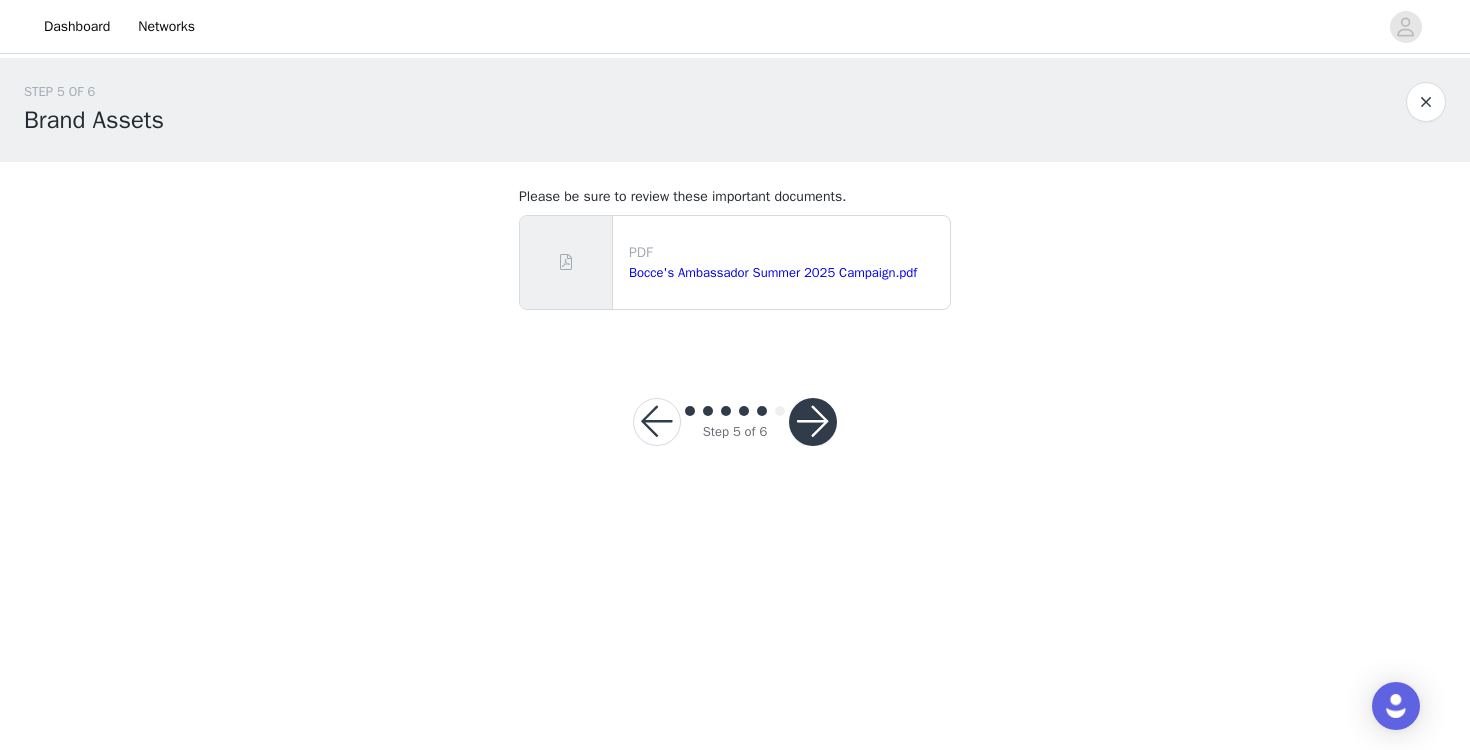 click at bounding box center [813, 422] 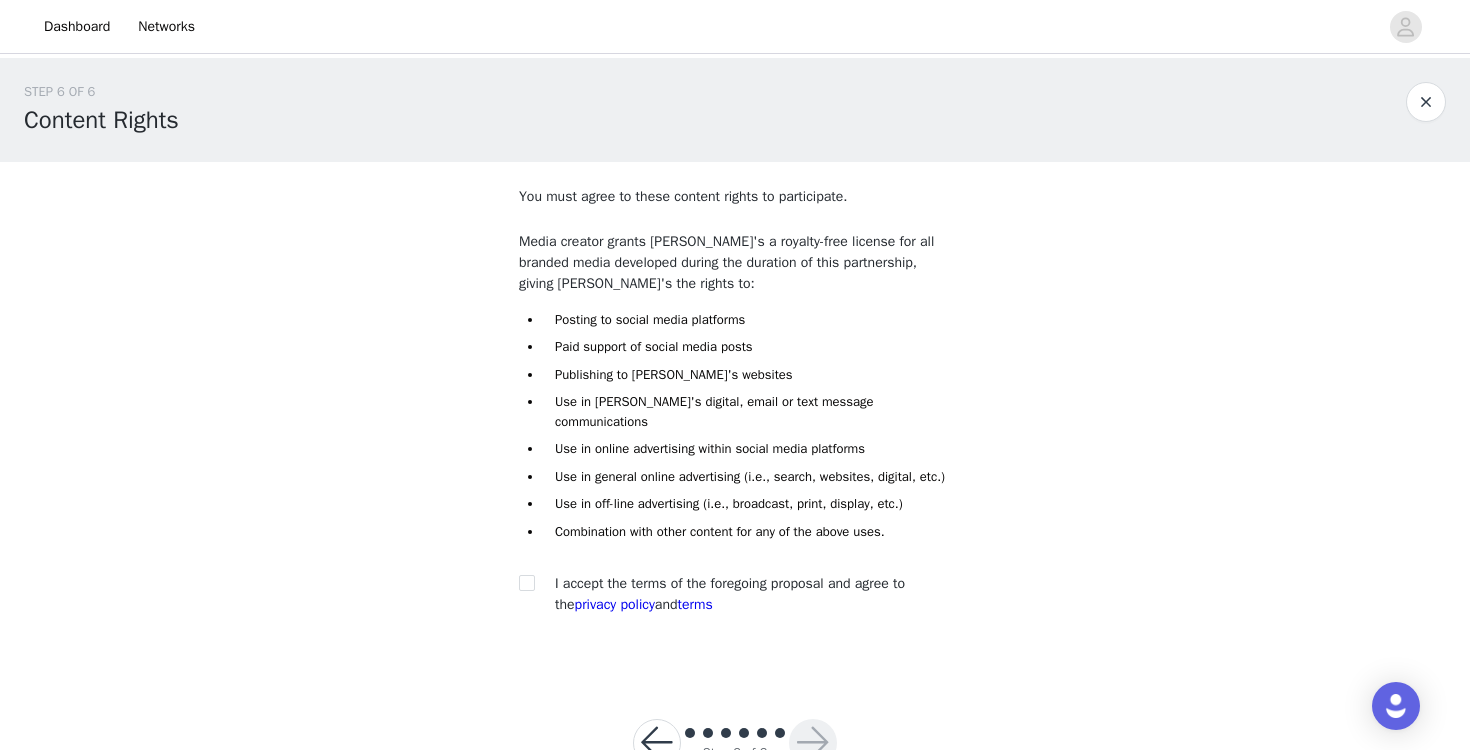 click at bounding box center [533, 583] 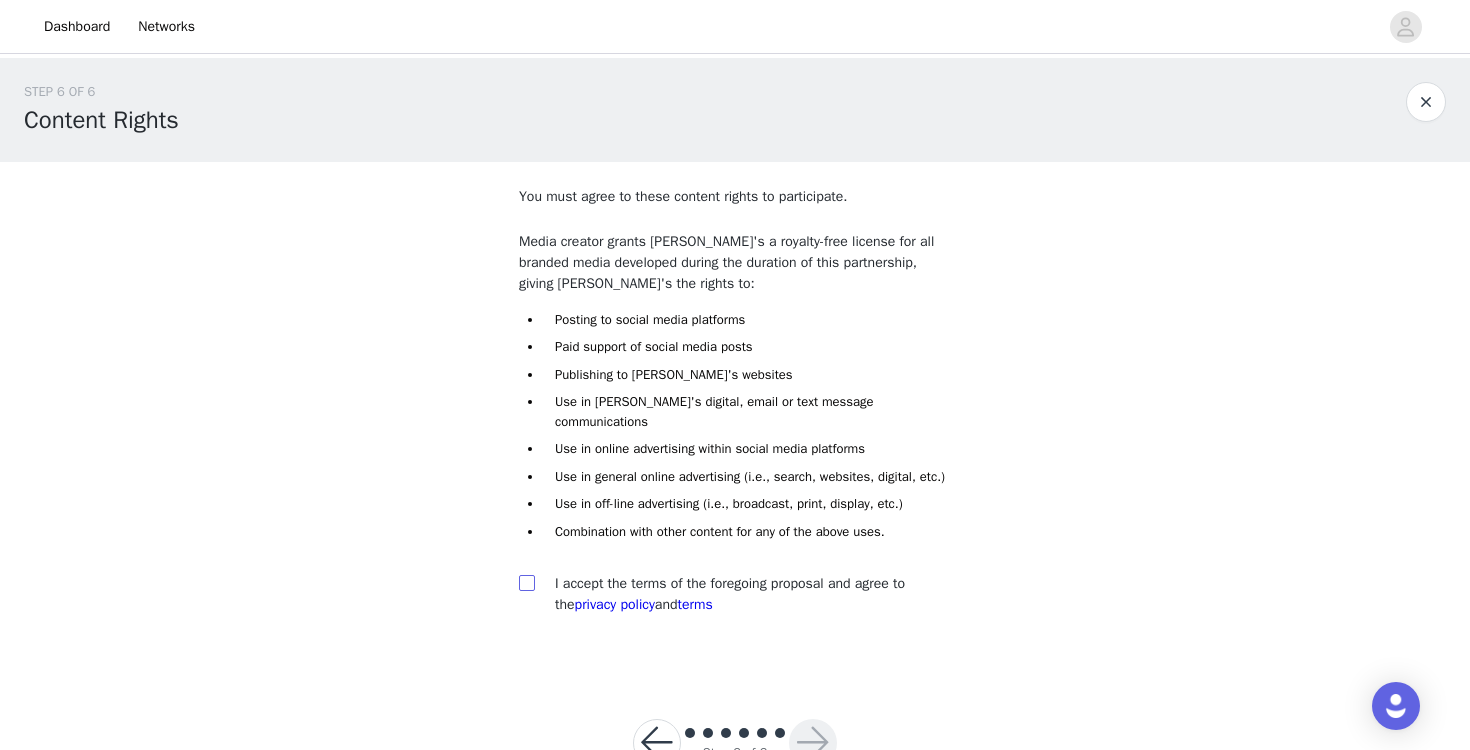 click at bounding box center (526, 582) 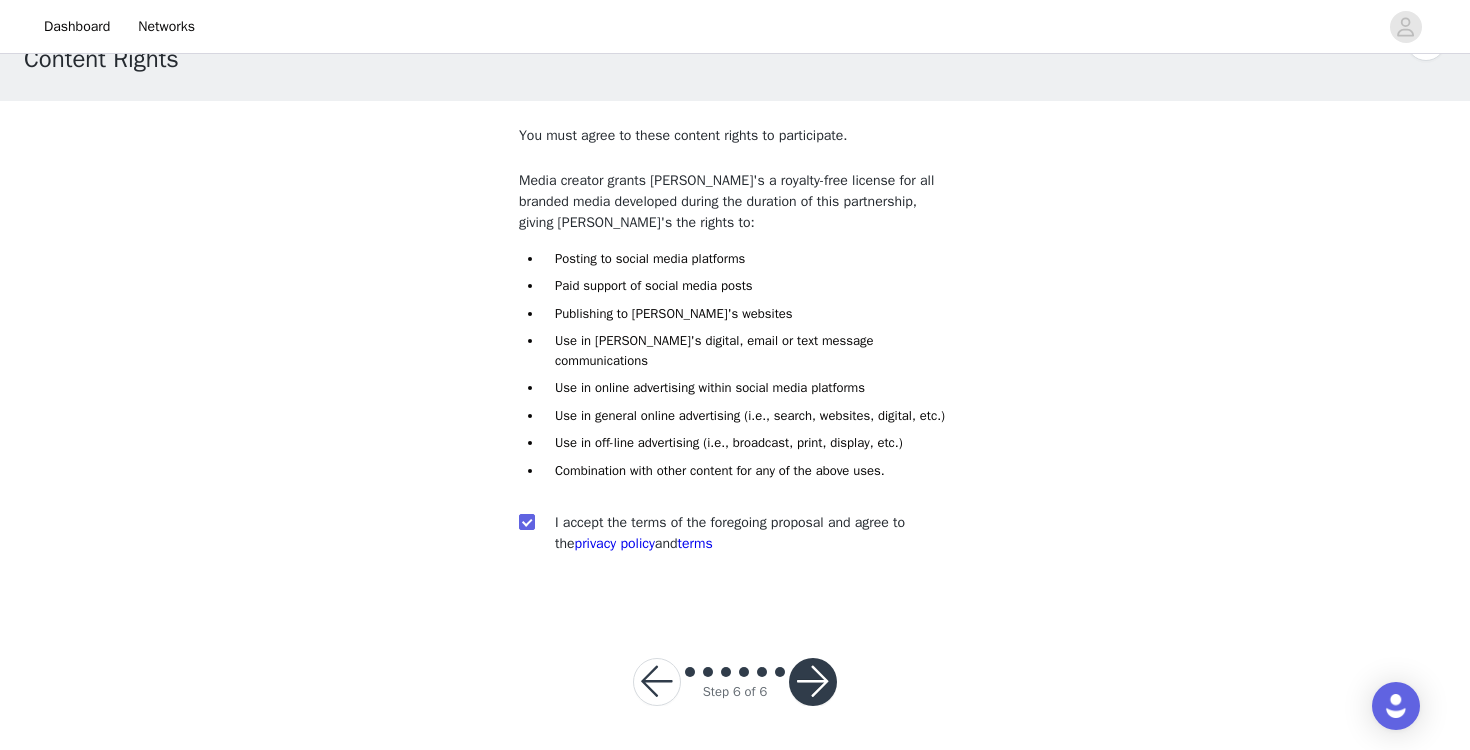 scroll, scrollTop: 65, scrollLeft: 0, axis: vertical 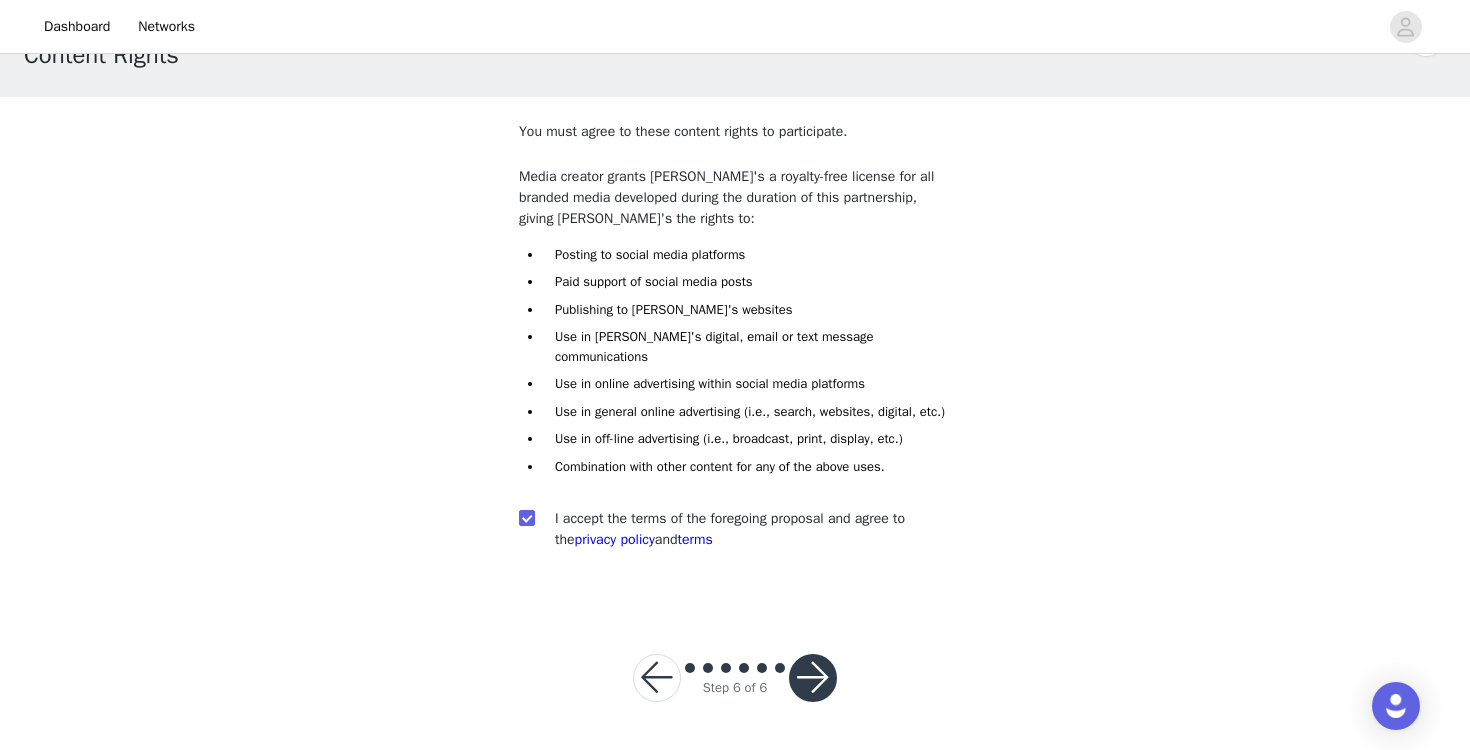 click at bounding box center (813, 678) 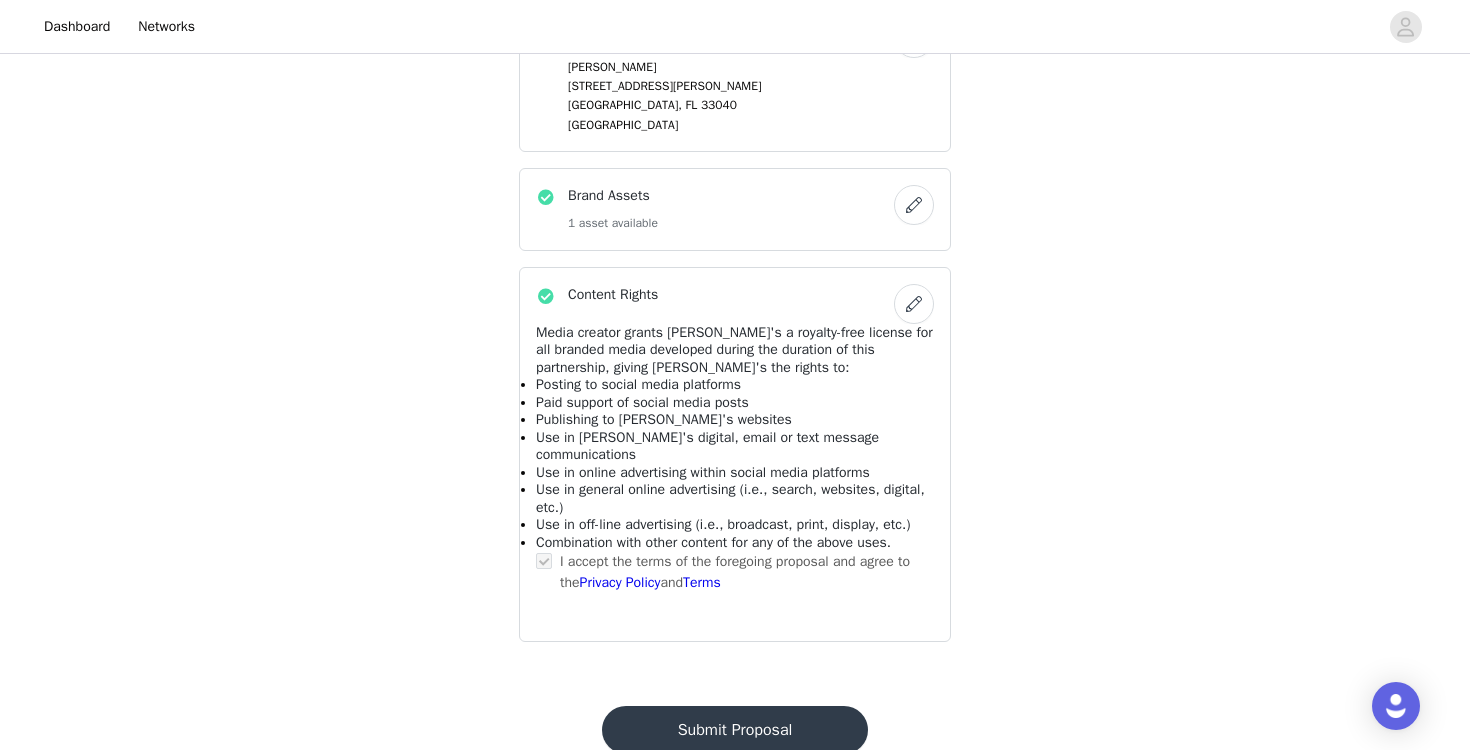 scroll, scrollTop: 1369, scrollLeft: 0, axis: vertical 